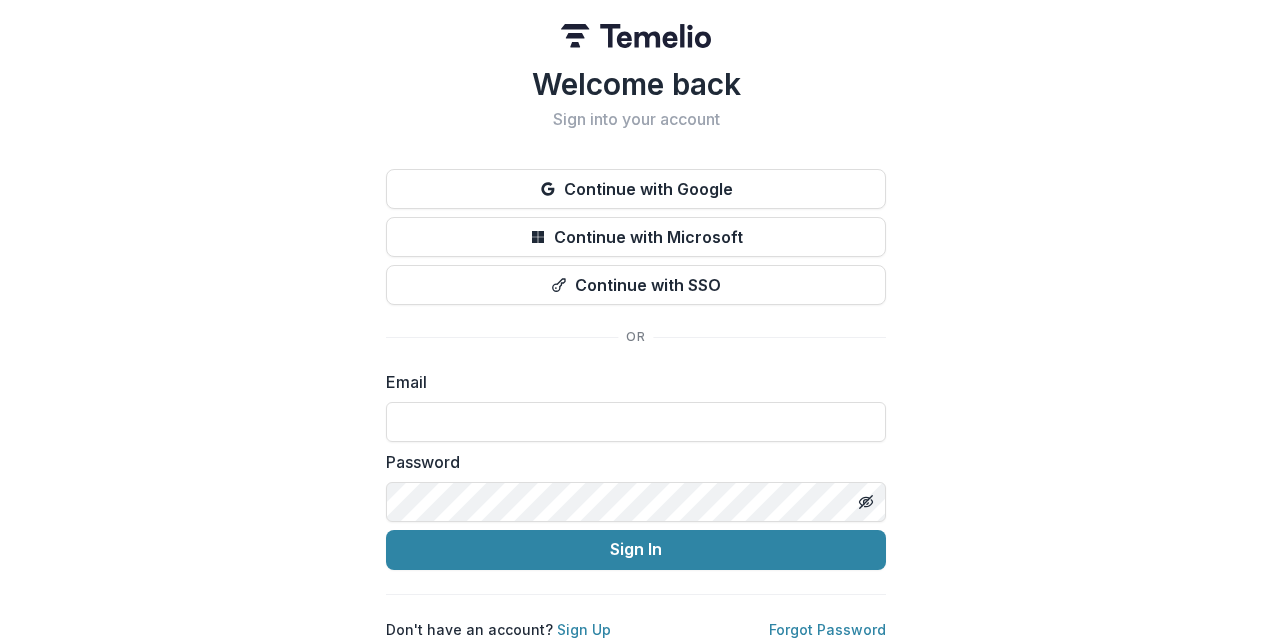 scroll, scrollTop: 0, scrollLeft: 0, axis: both 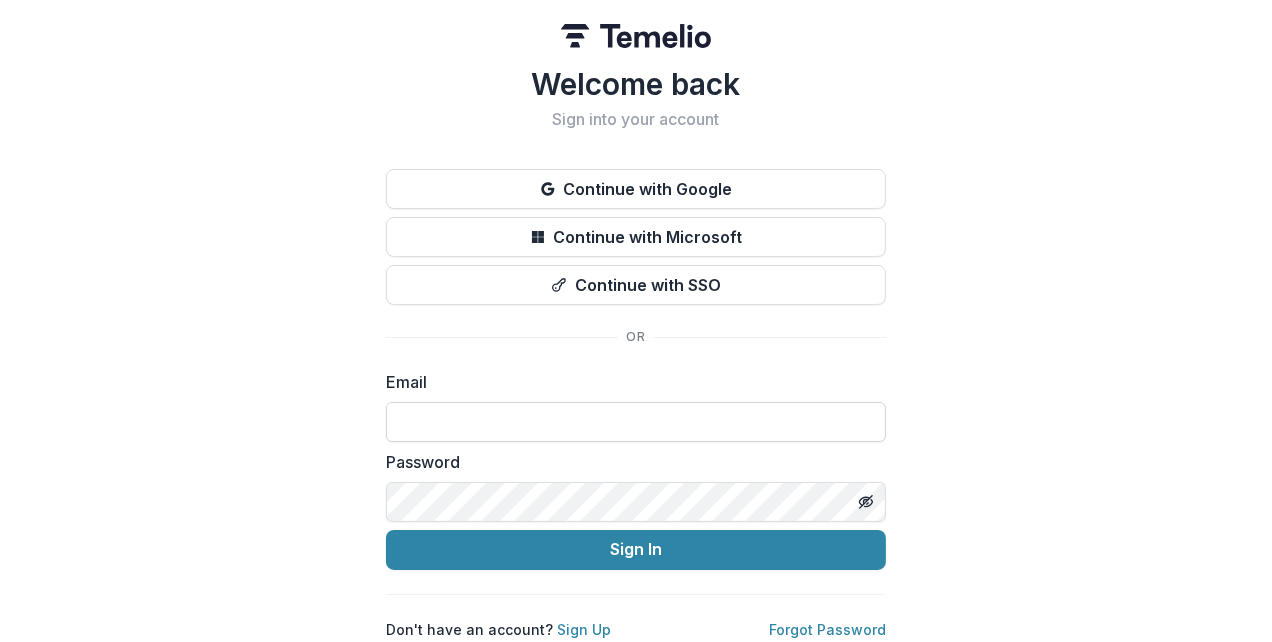 click at bounding box center [636, 422] 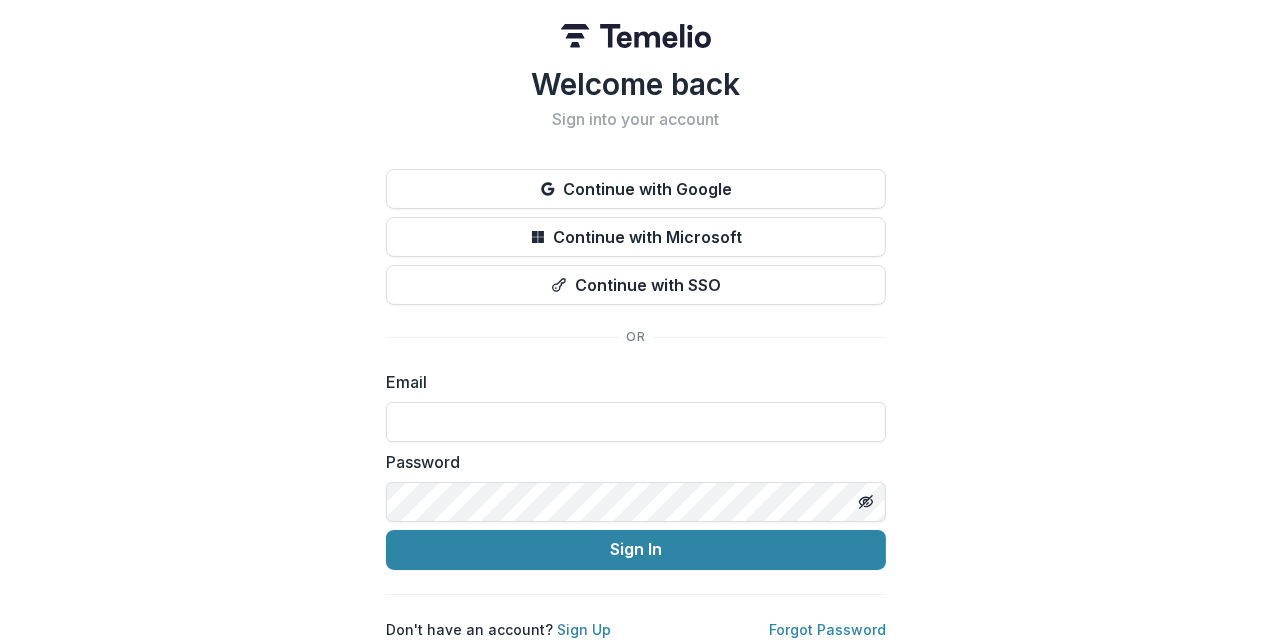 type on "**********" 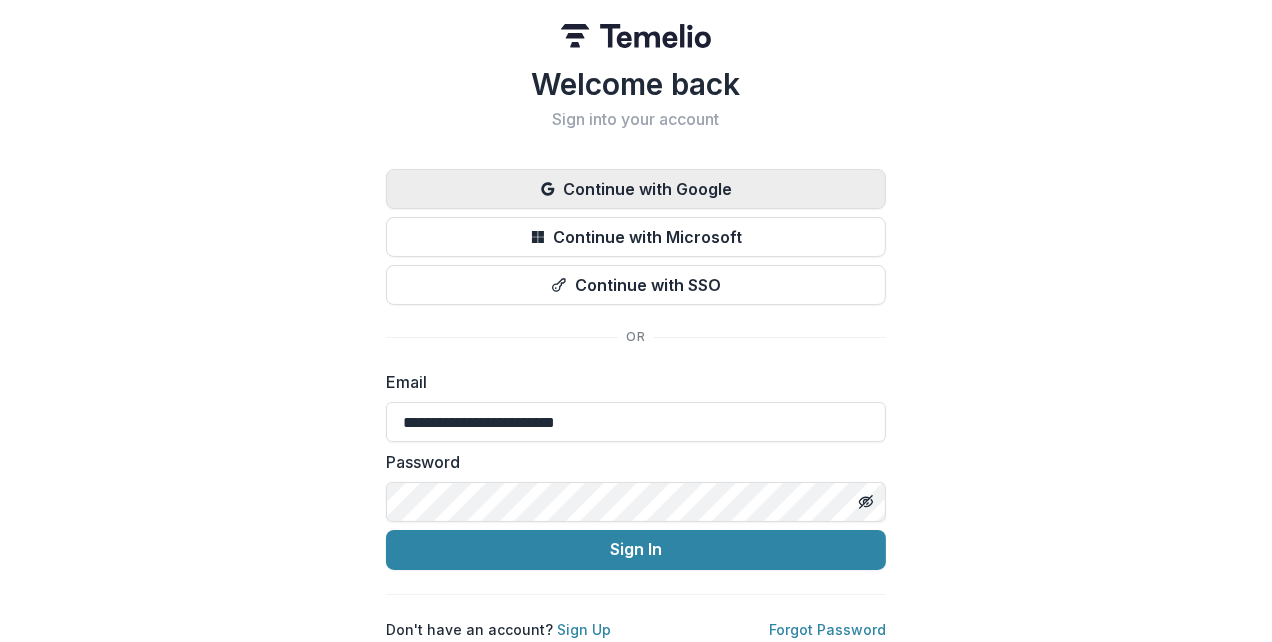 click on "Continue with Google" at bounding box center [636, 189] 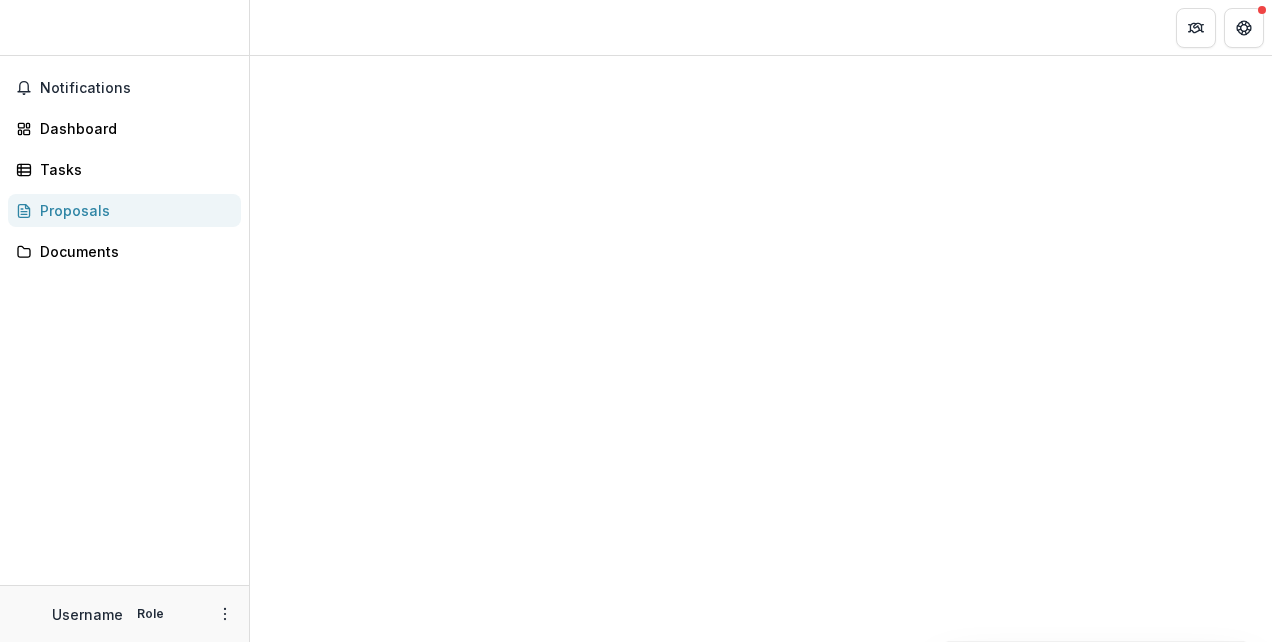 scroll, scrollTop: 0, scrollLeft: 0, axis: both 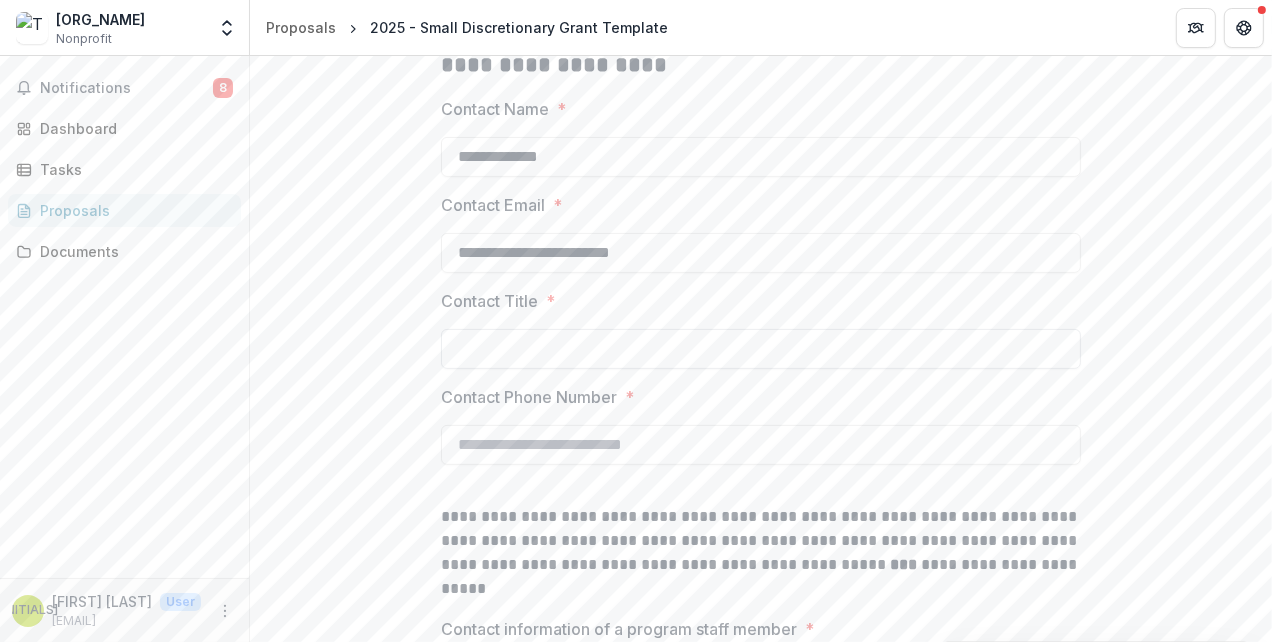 click on "[CONTACT_TITLE] *" at bounding box center (761, 349) 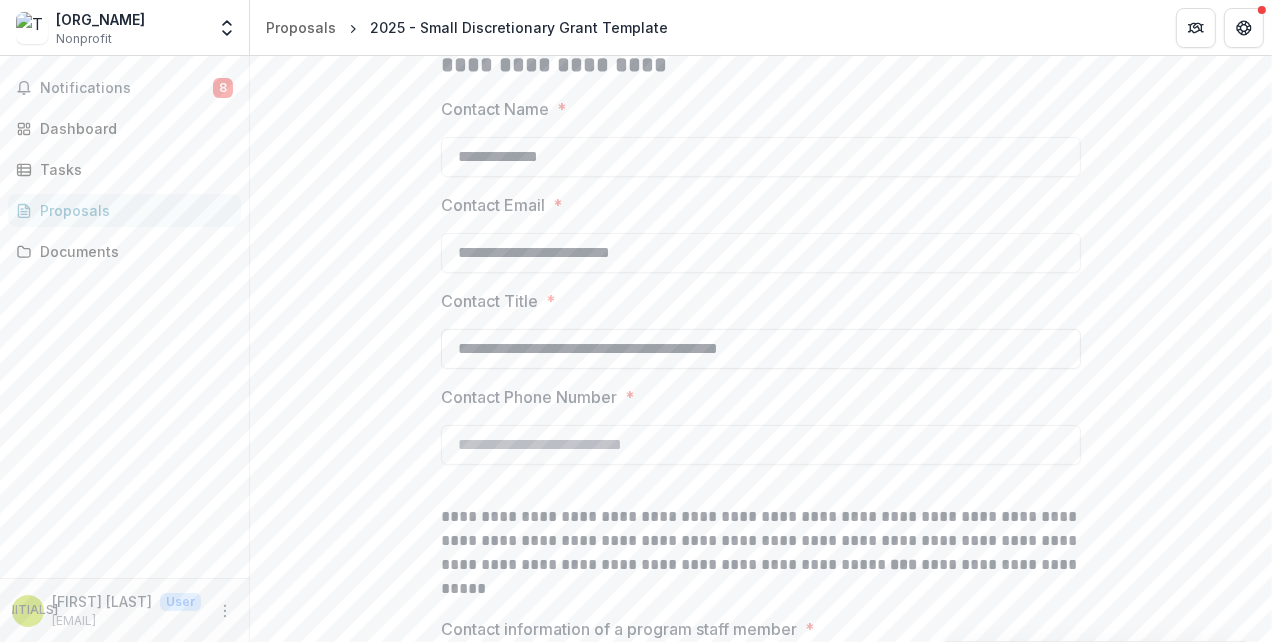 type on "**********" 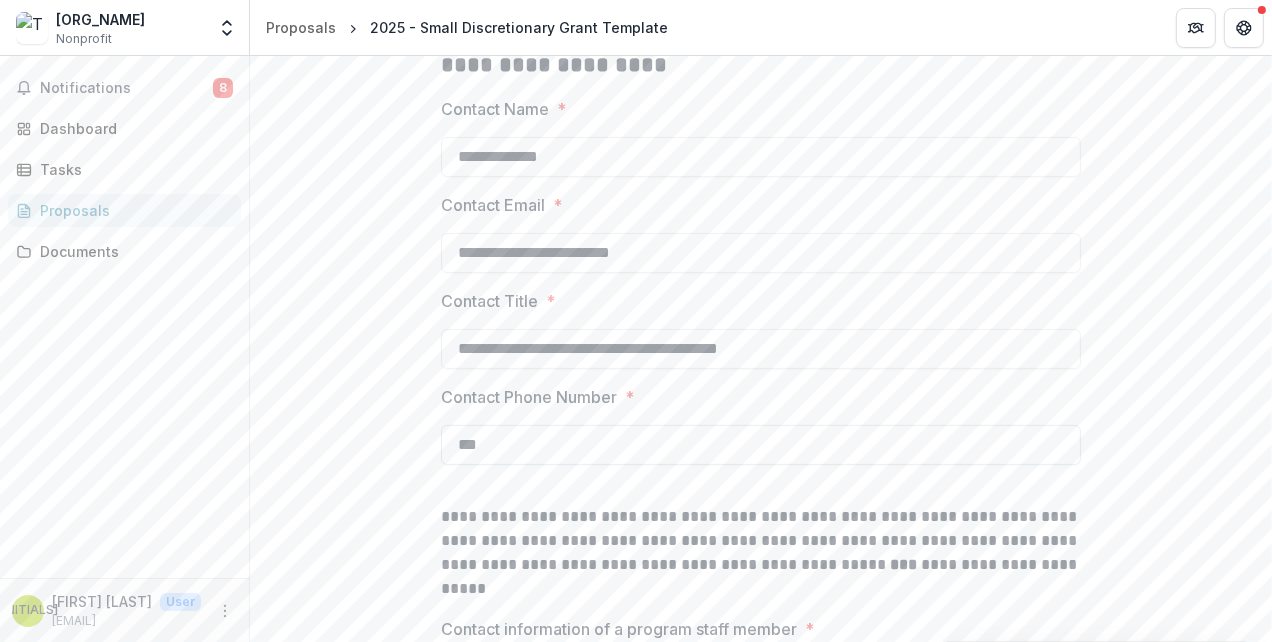 type on "**********" 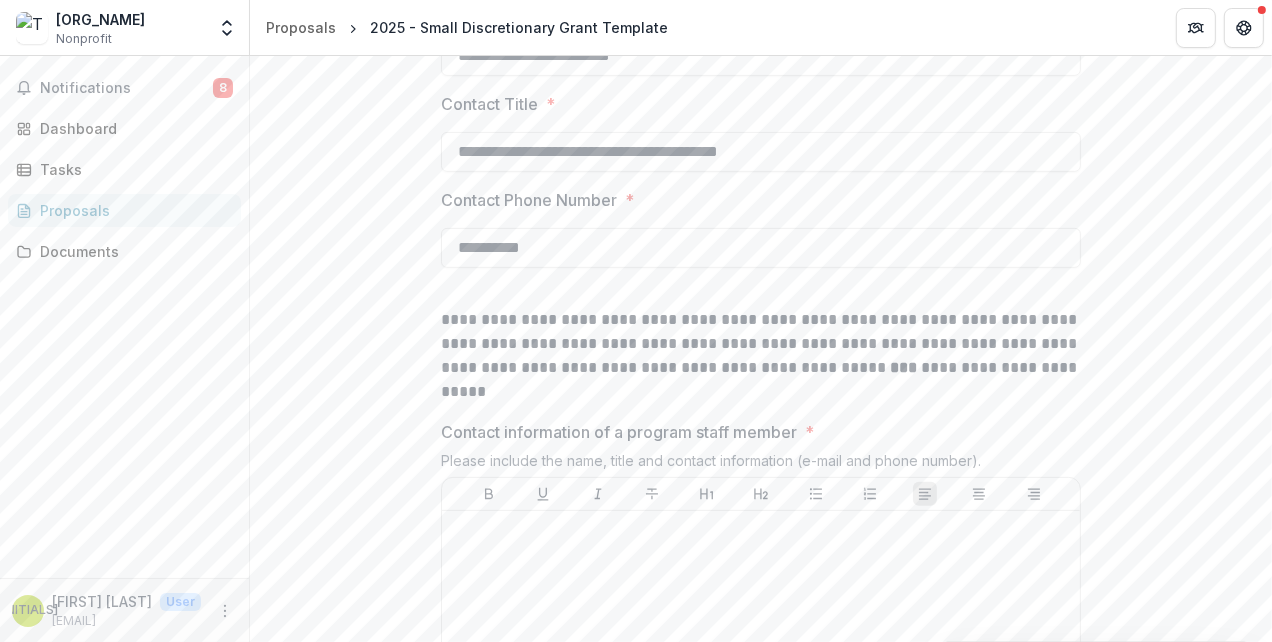 scroll, scrollTop: 717, scrollLeft: 0, axis: vertical 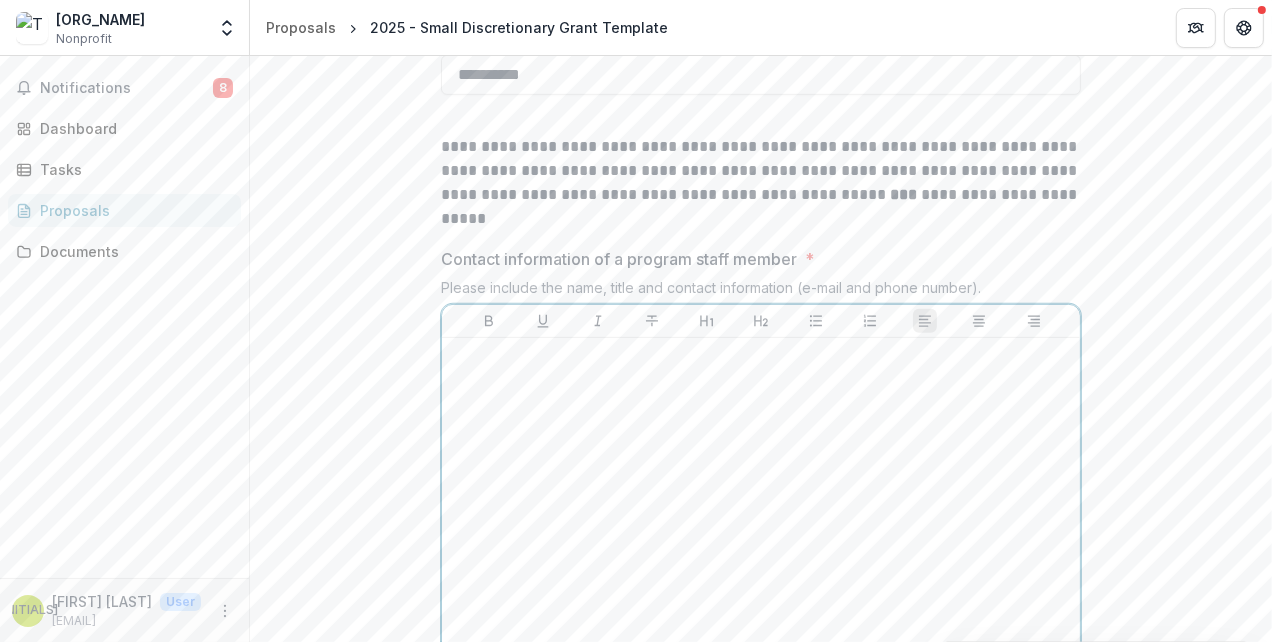 click at bounding box center (761, 357) 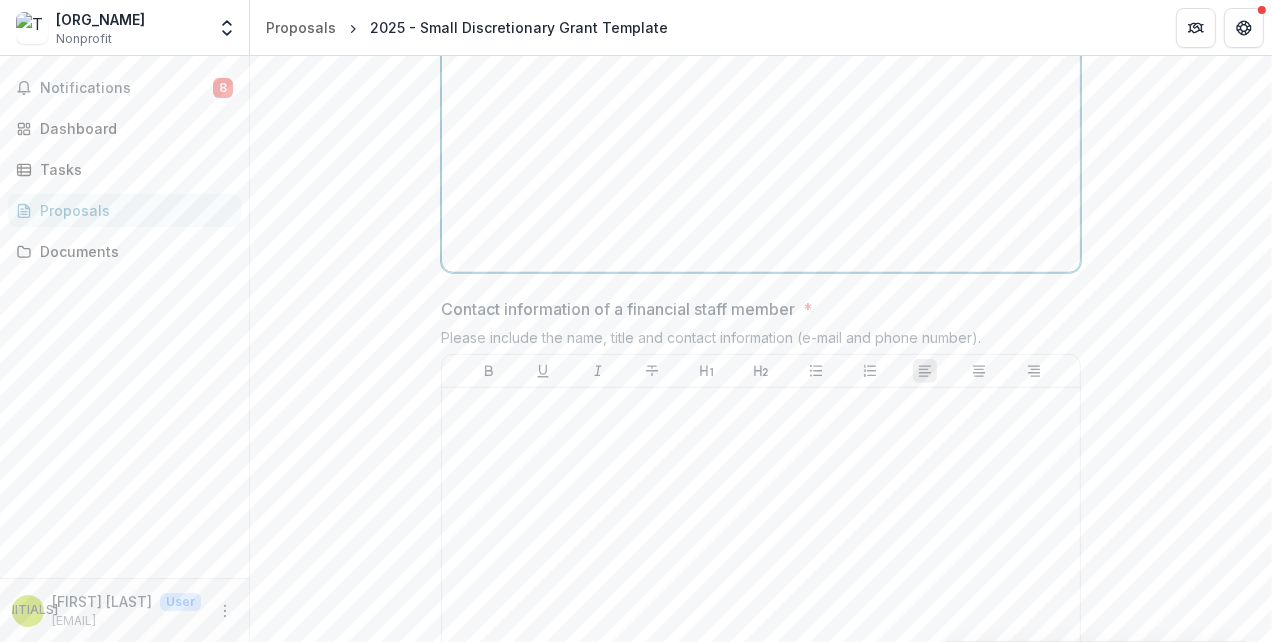 scroll, scrollTop: 1237, scrollLeft: 0, axis: vertical 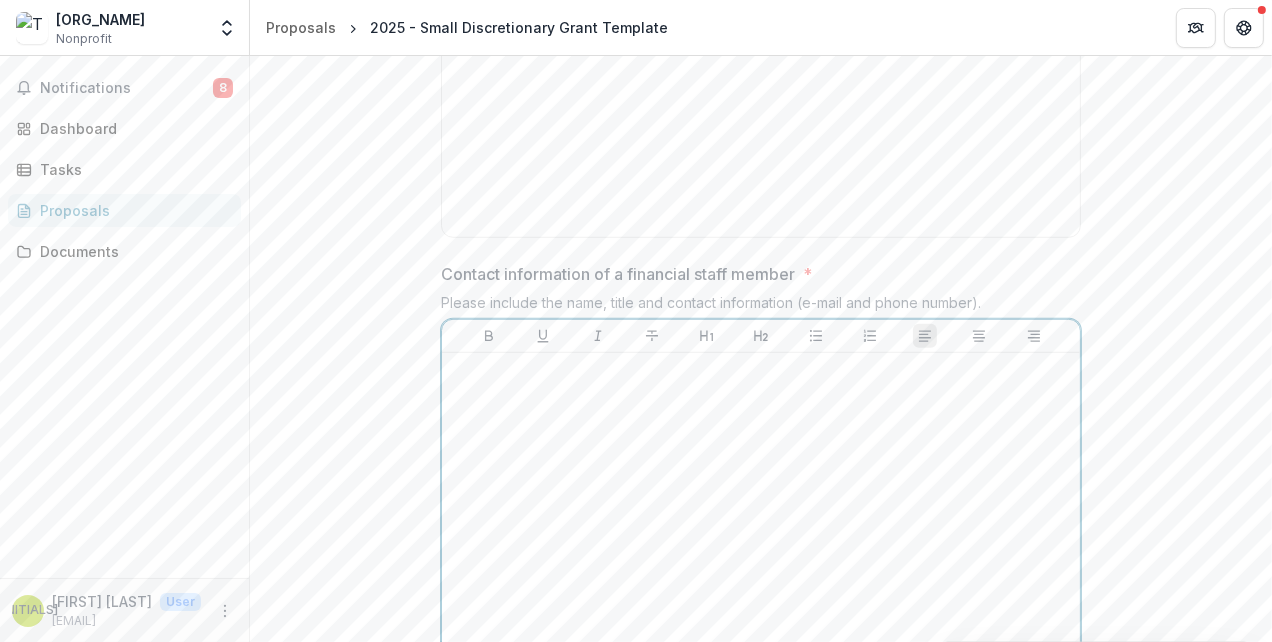 click at bounding box center [761, 372] 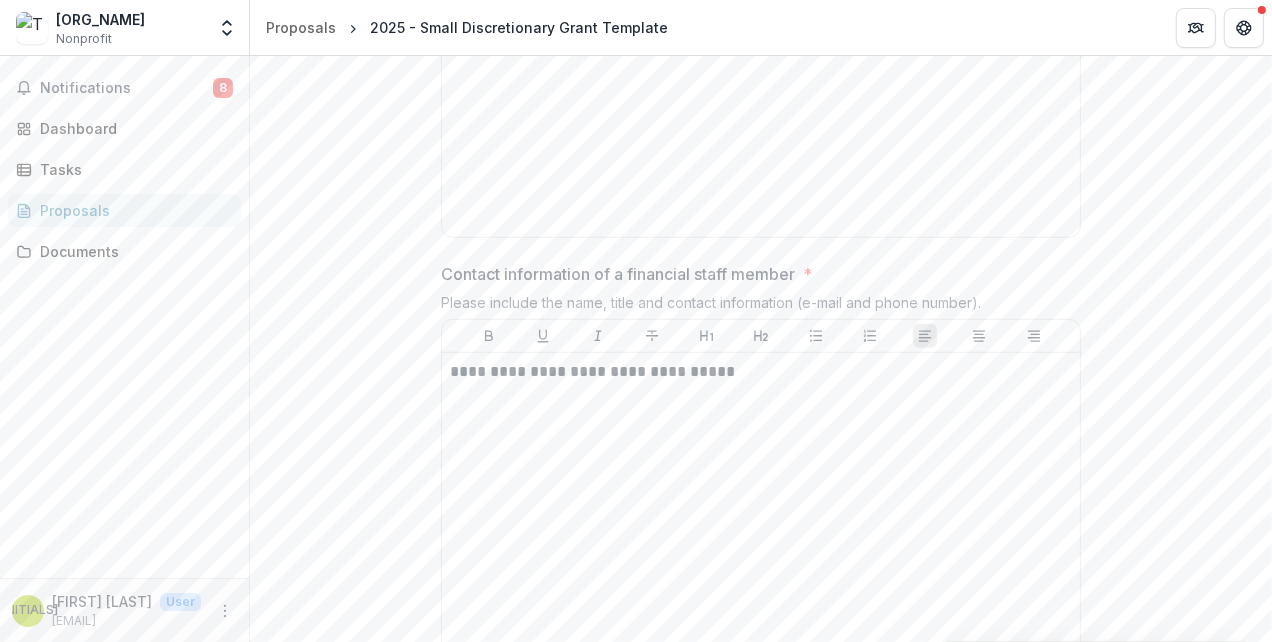 scroll, scrollTop: 1684, scrollLeft: 0, axis: vertical 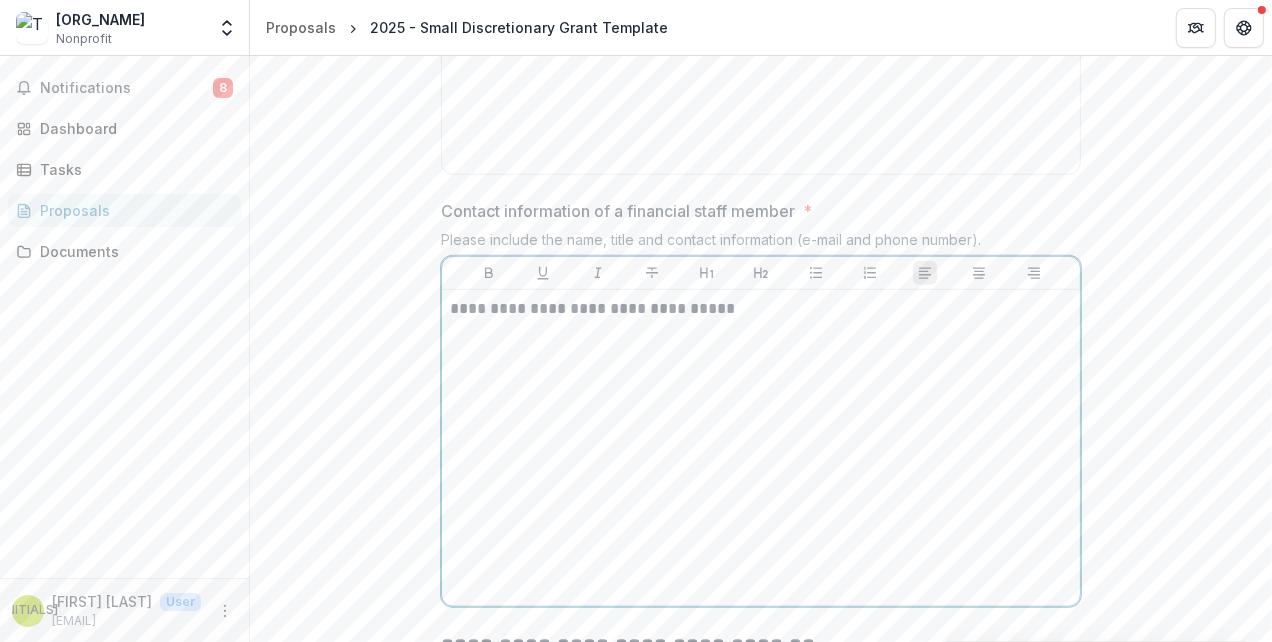 click on "**********" at bounding box center [761, 309] 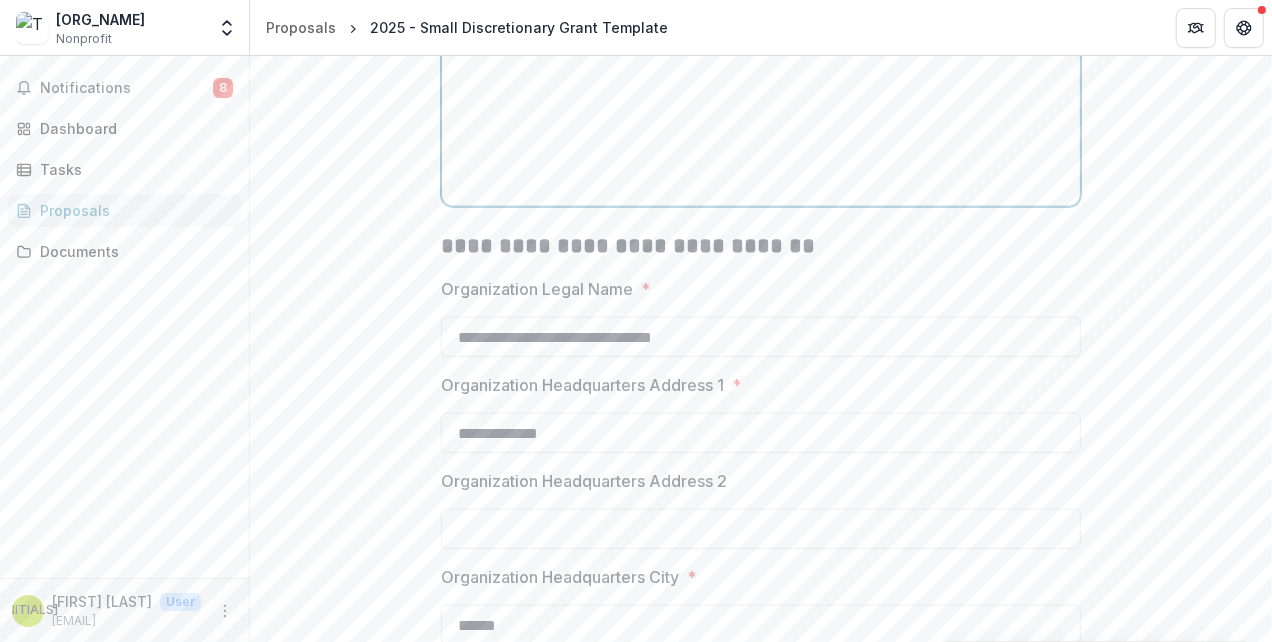scroll, scrollTop: 1723, scrollLeft: 0, axis: vertical 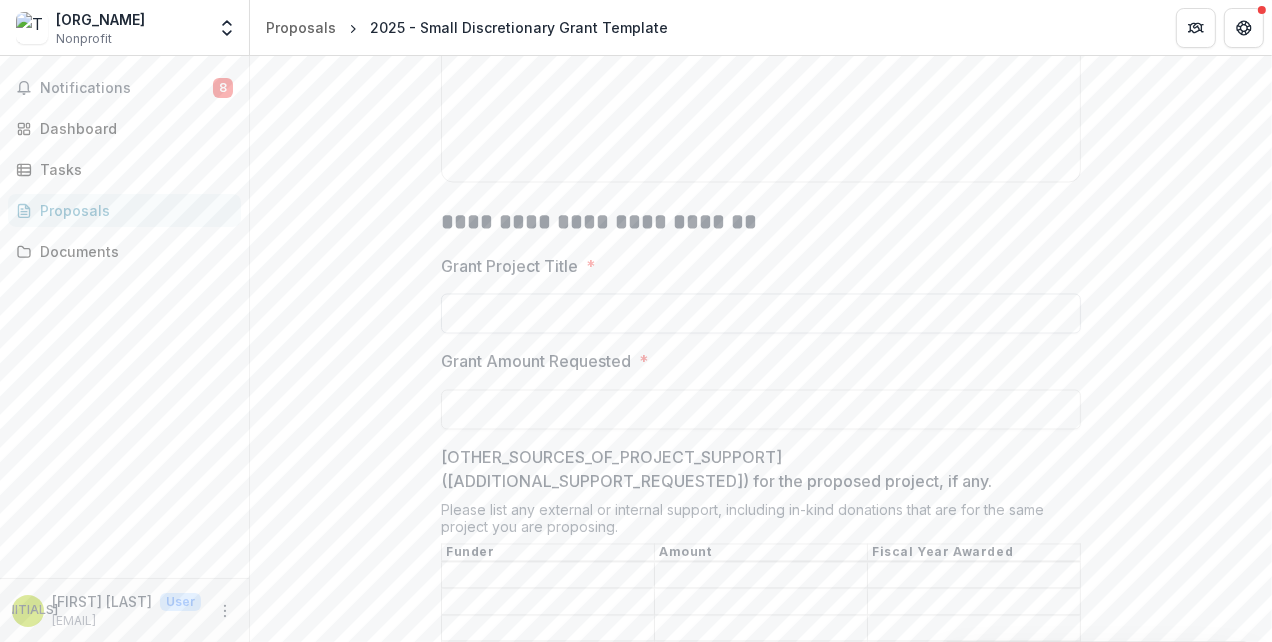 click on "[GRANT_PROJECT_TITLE] *" at bounding box center (761, 314) 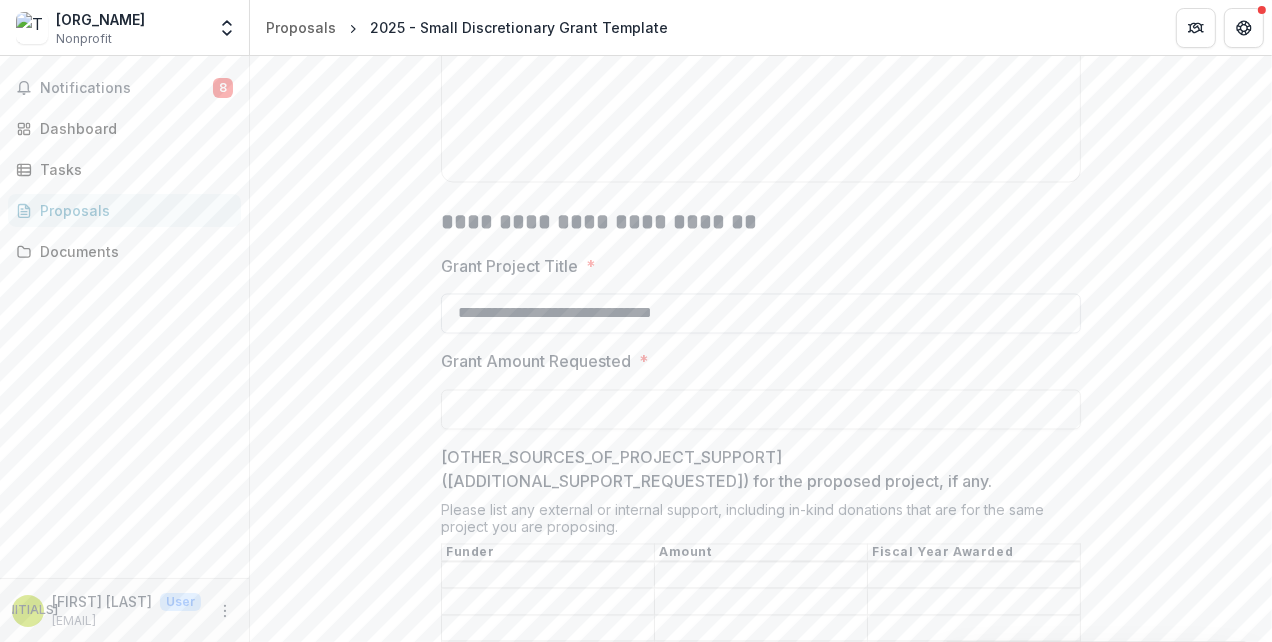 type on "**********" 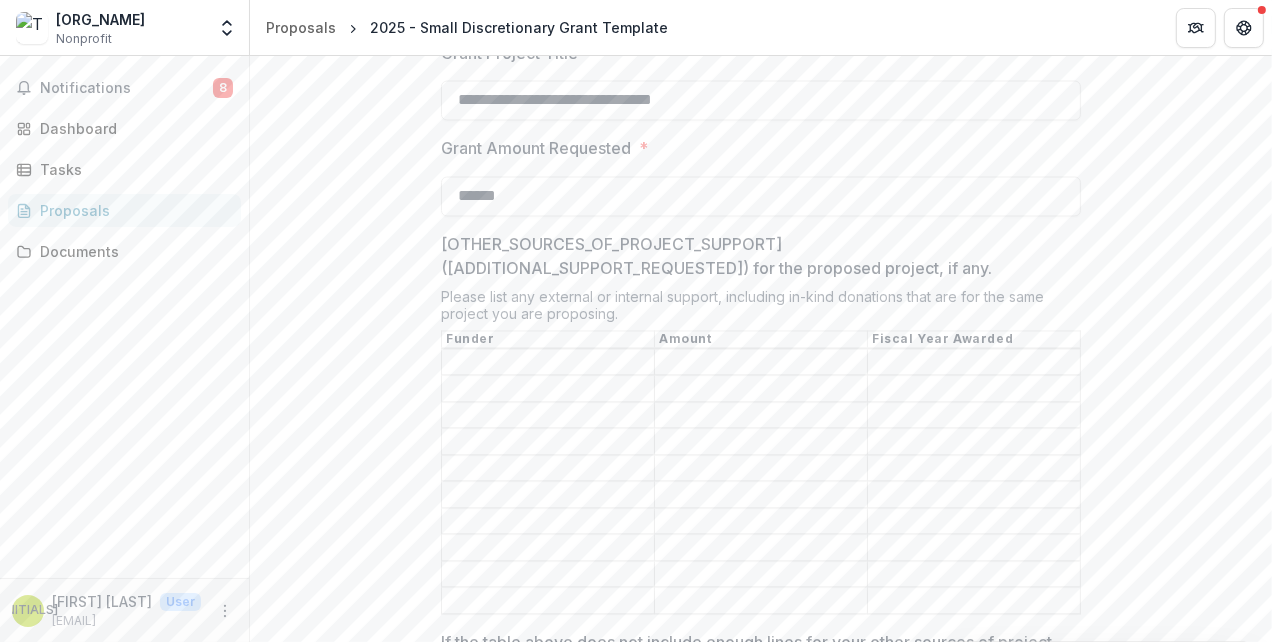 scroll, scrollTop: 3417, scrollLeft: 0, axis: vertical 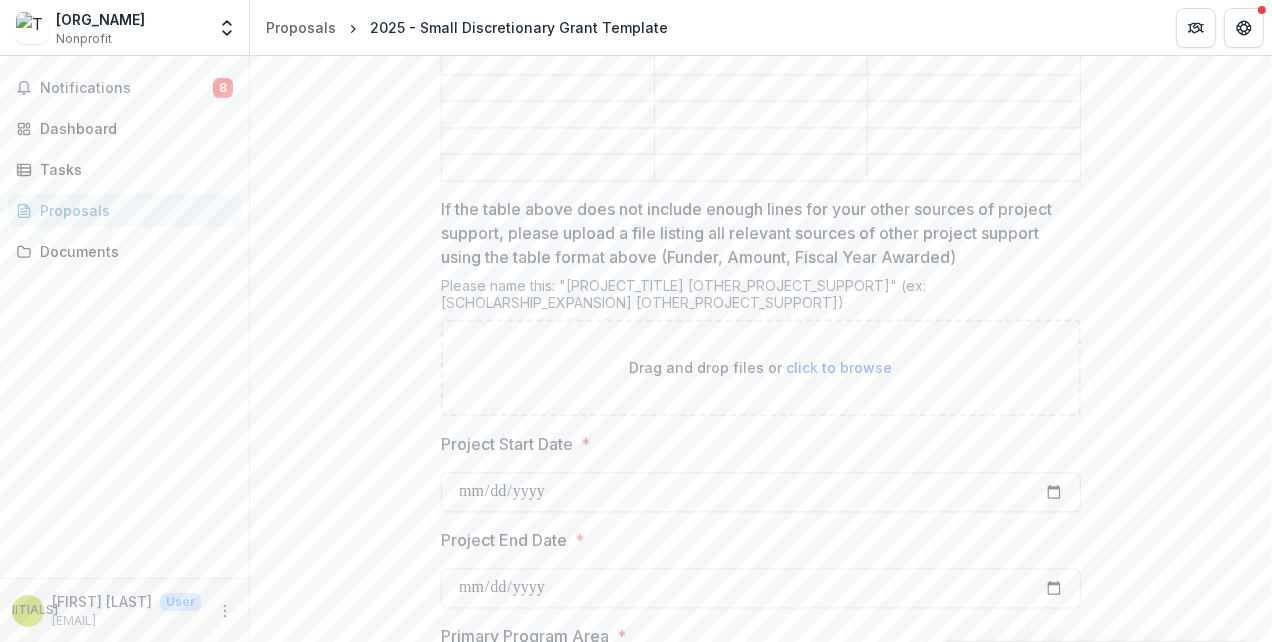 type on "******" 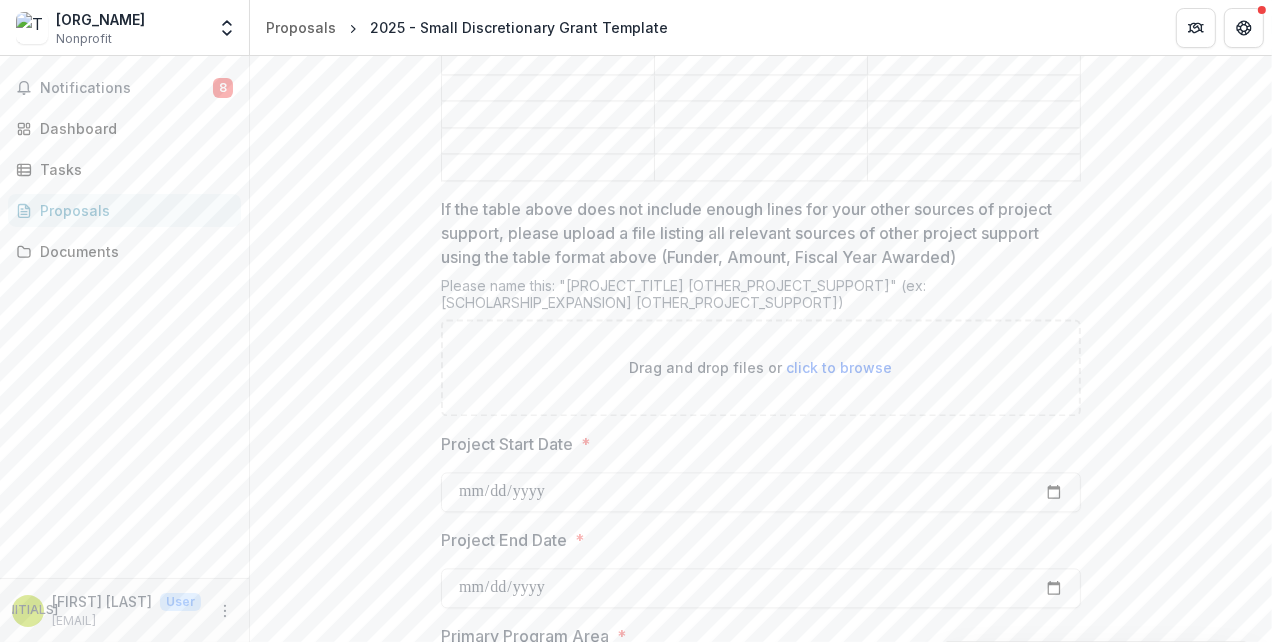 type on "**********" 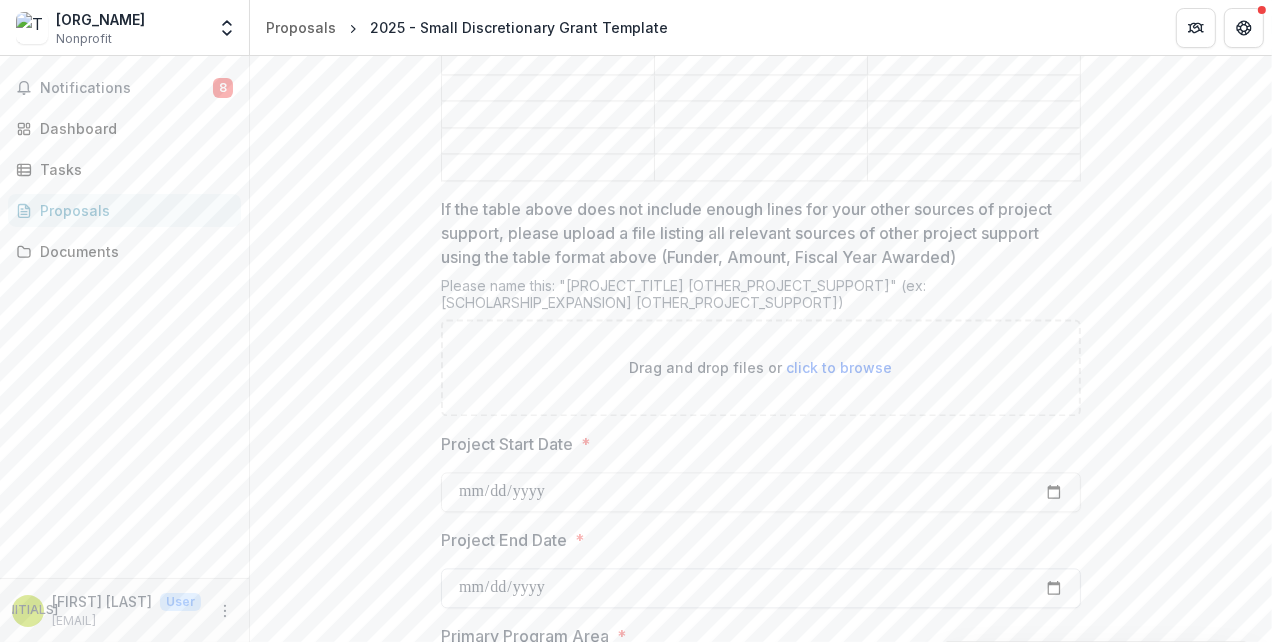 click on "[PROJECT_END_DATE] *" at bounding box center [761, 588] 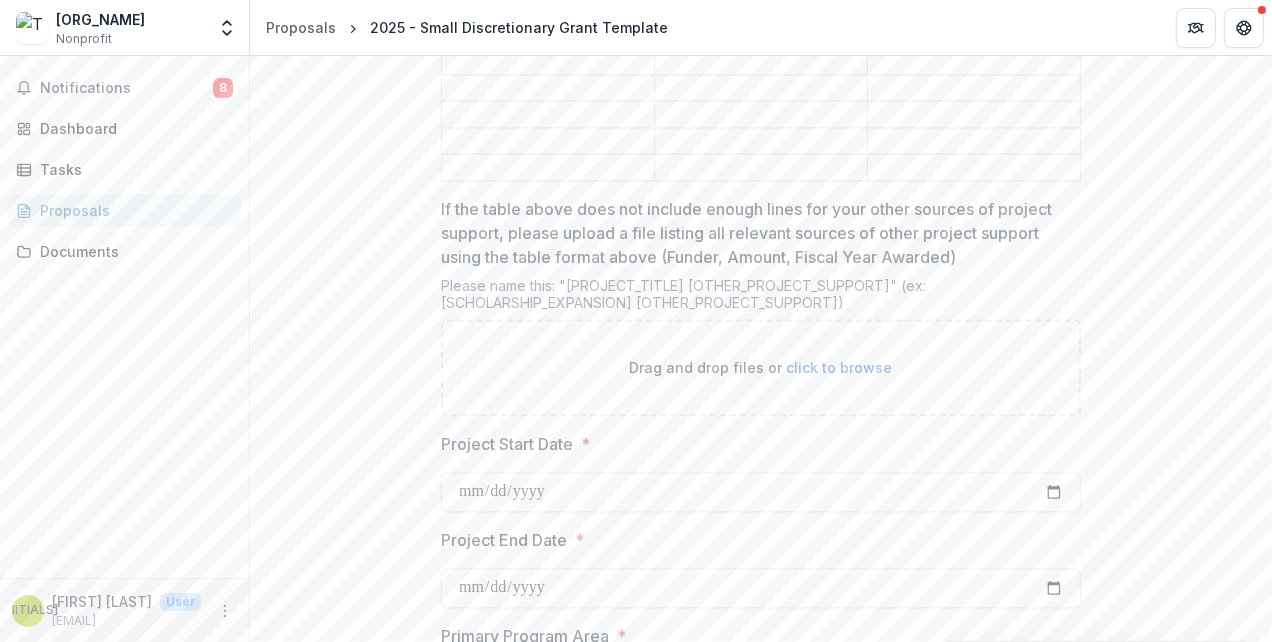 type on "**********" 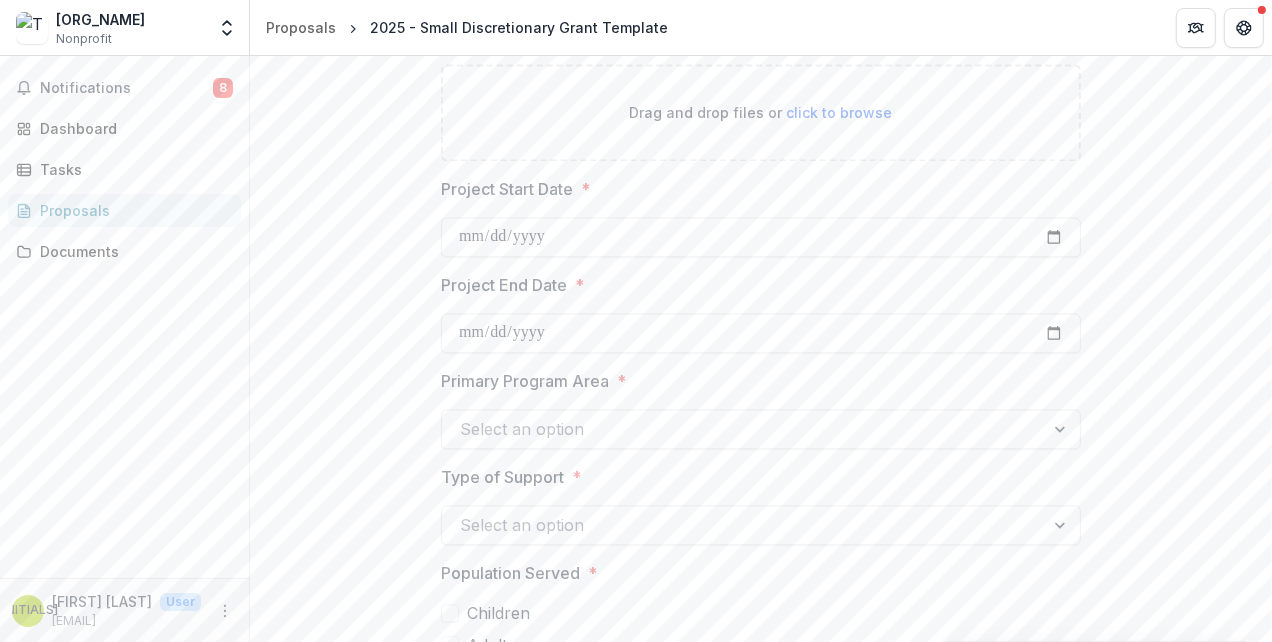 scroll, scrollTop: 4180, scrollLeft: 0, axis: vertical 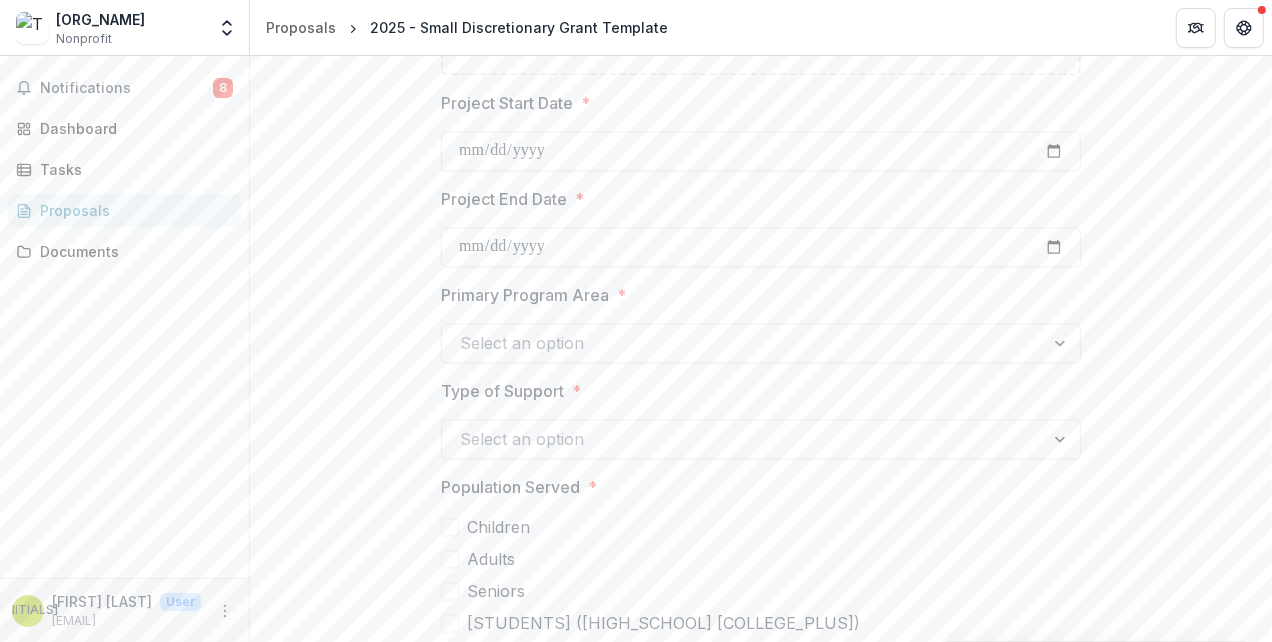 click at bounding box center [1062, 343] 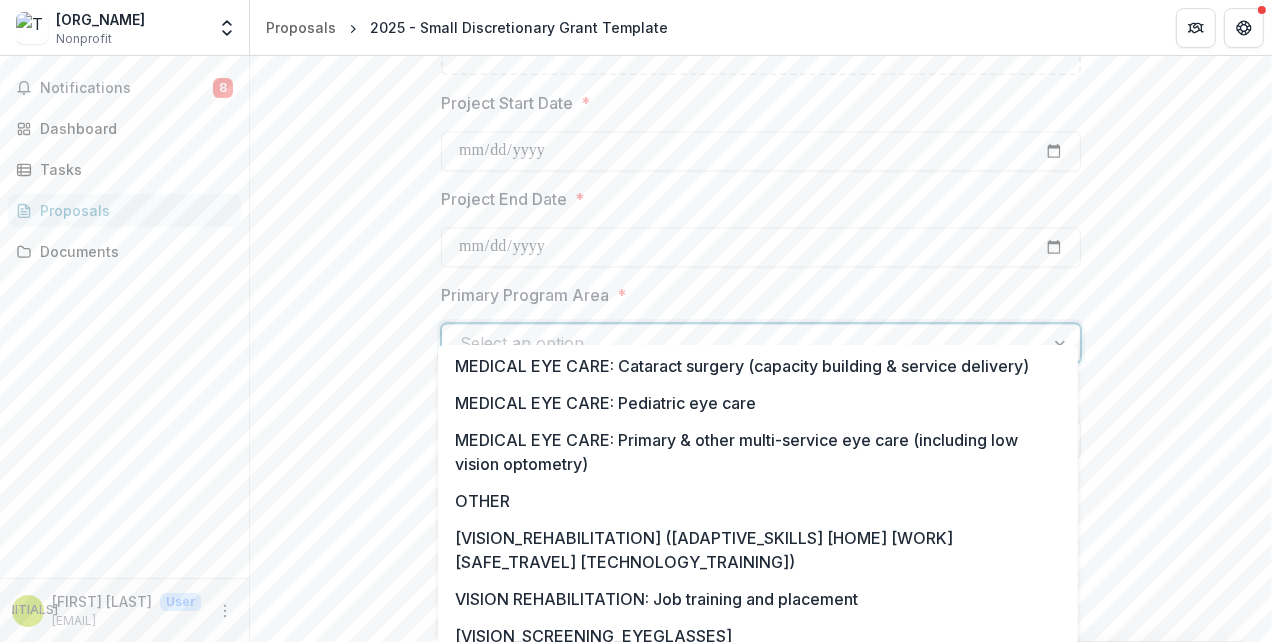scroll, scrollTop: 401, scrollLeft: 0, axis: vertical 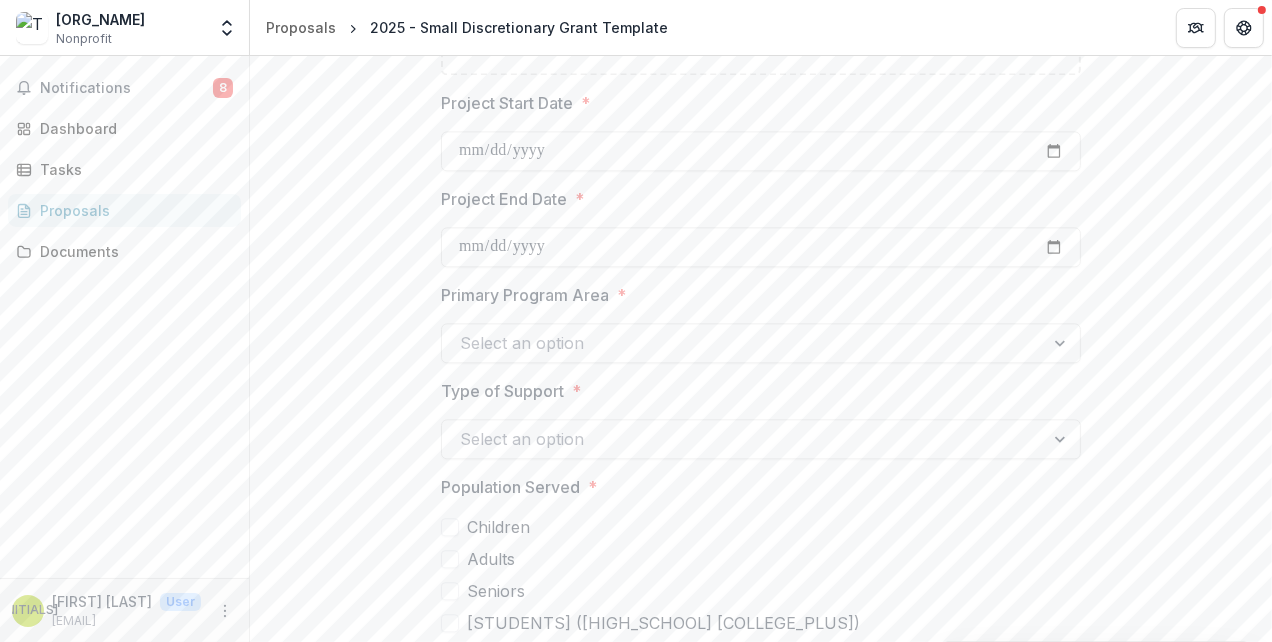 drag, startPoint x: 1078, startPoint y: 572, endPoint x: 1078, endPoint y: 557, distance: 15 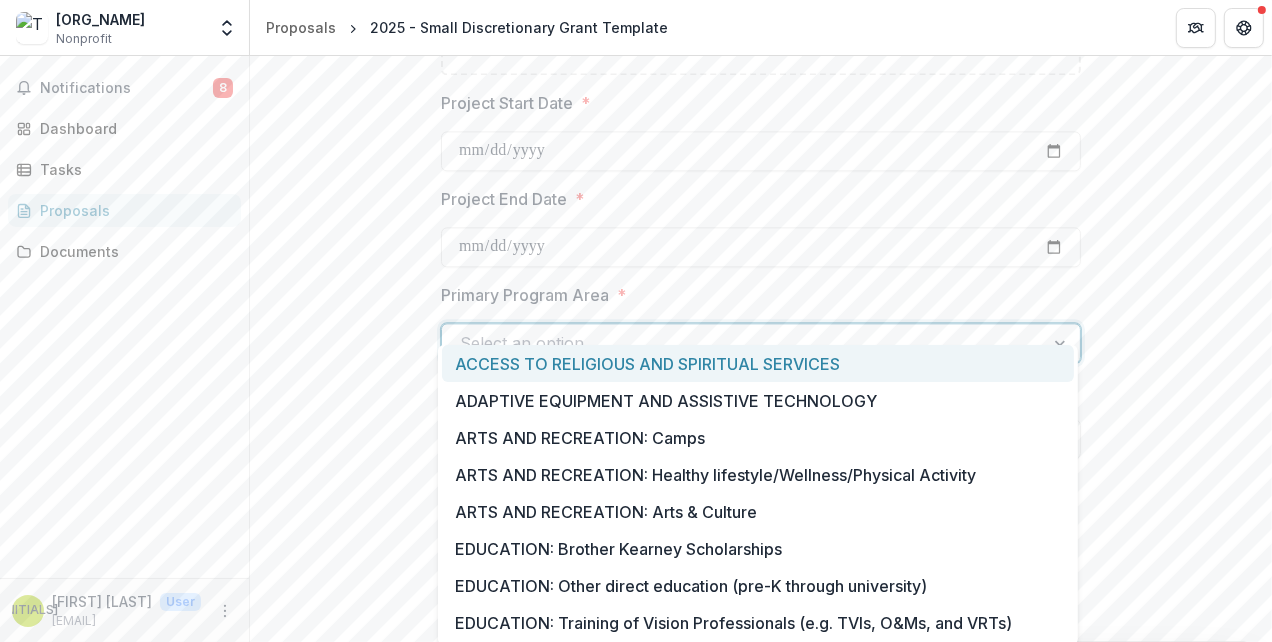 drag, startPoint x: 1071, startPoint y: 371, endPoint x: 1072, endPoint y: 388, distance: 17.029387 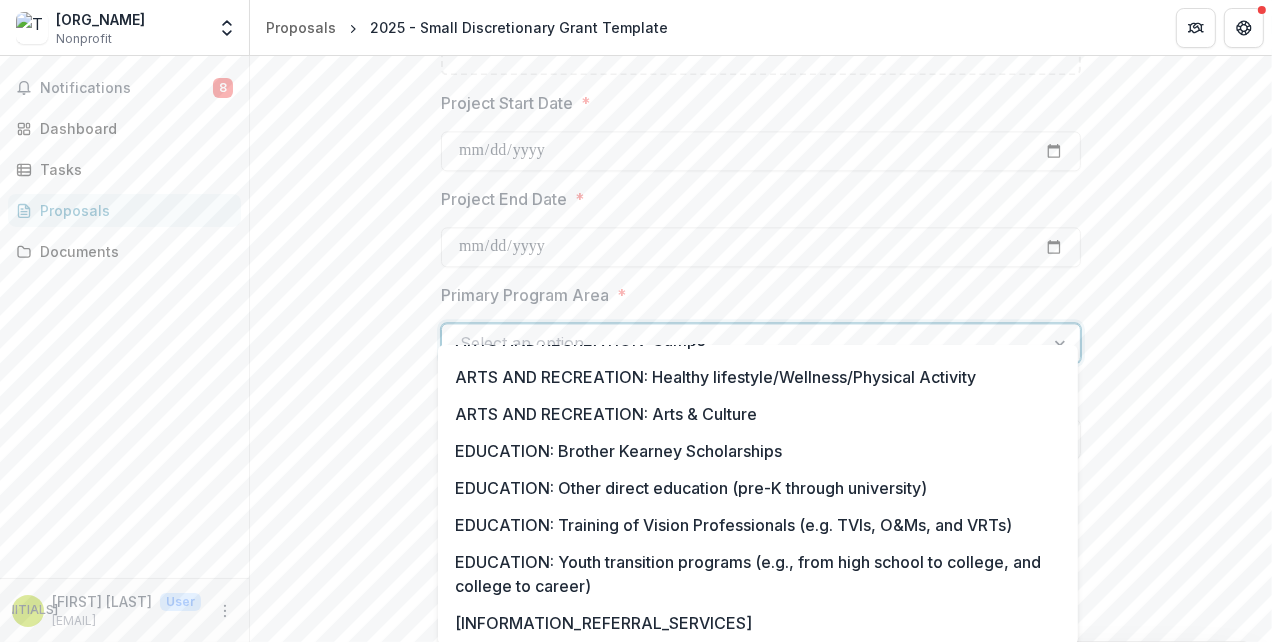 scroll, scrollTop: 103, scrollLeft: 0, axis: vertical 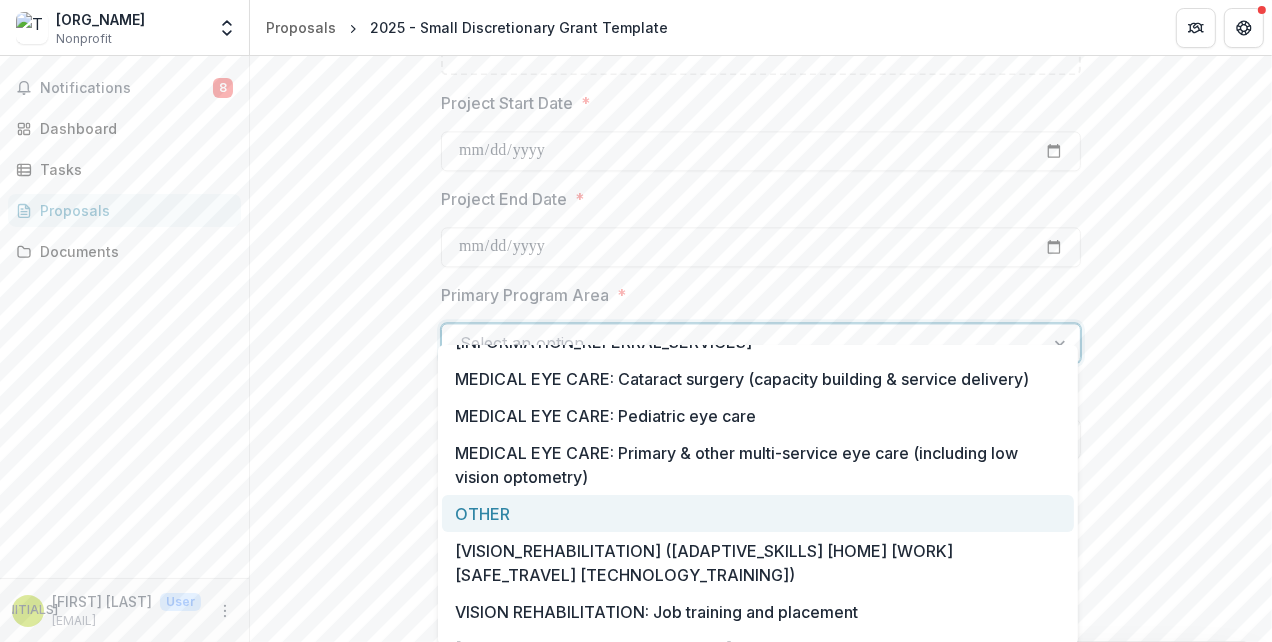 click on "OTHER" at bounding box center [758, 513] 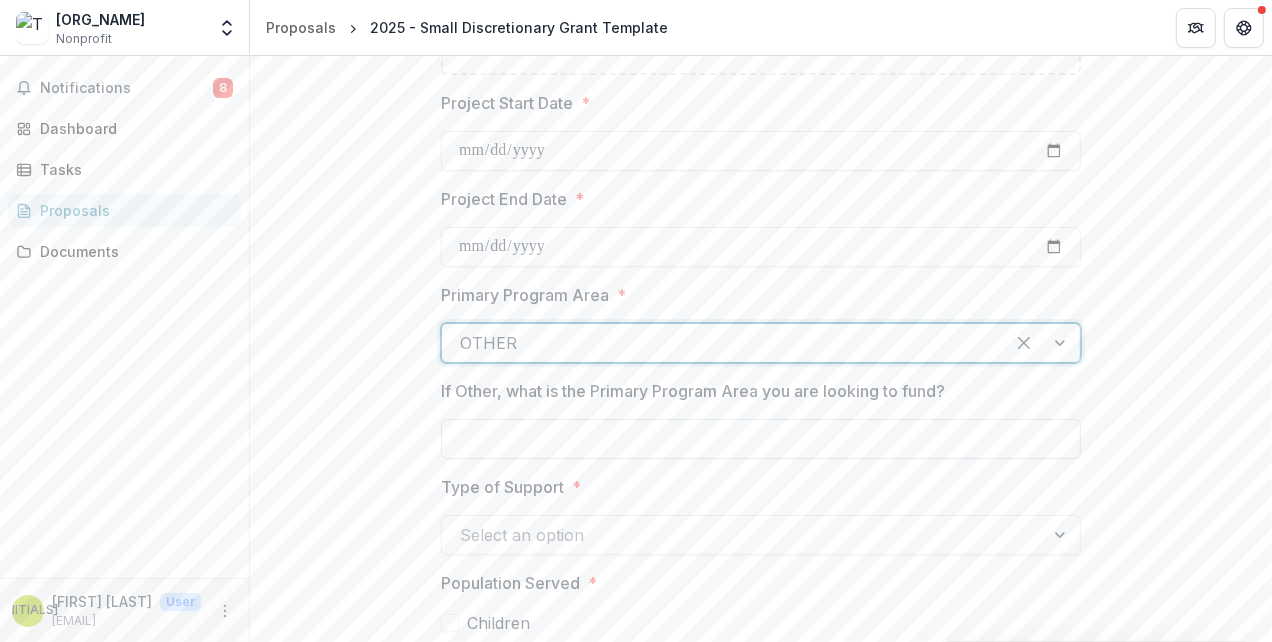 click on "If Other, what is the Primary Program Area you are looking to fund?" at bounding box center [761, 439] 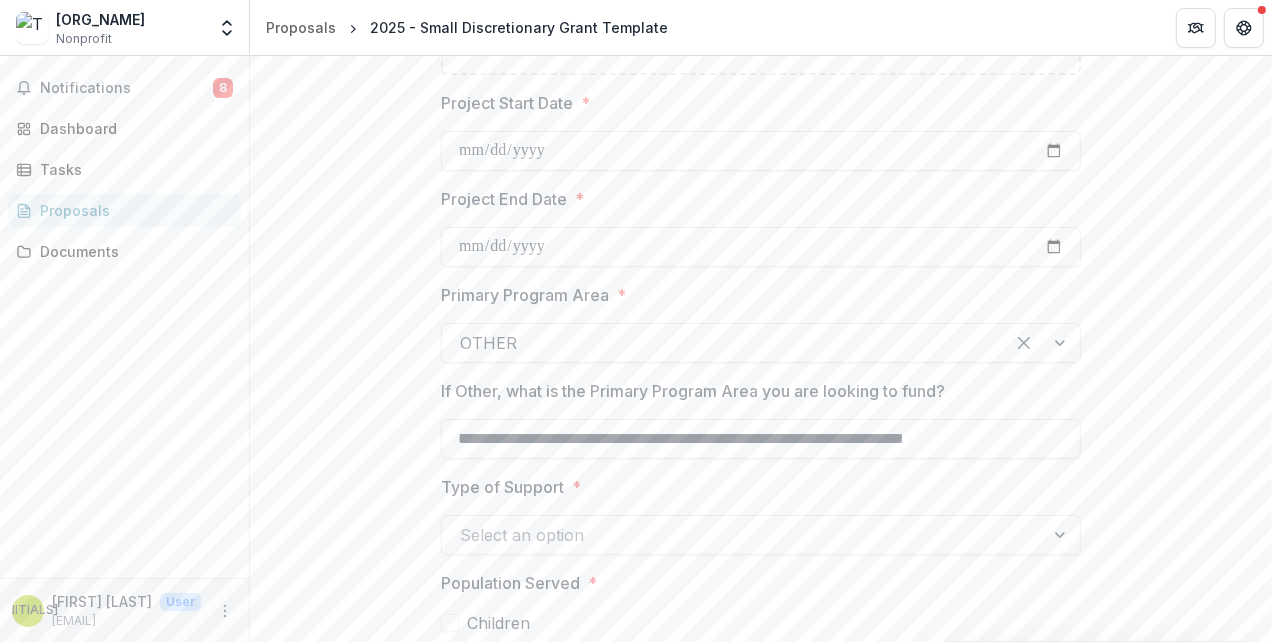 type on "**********" 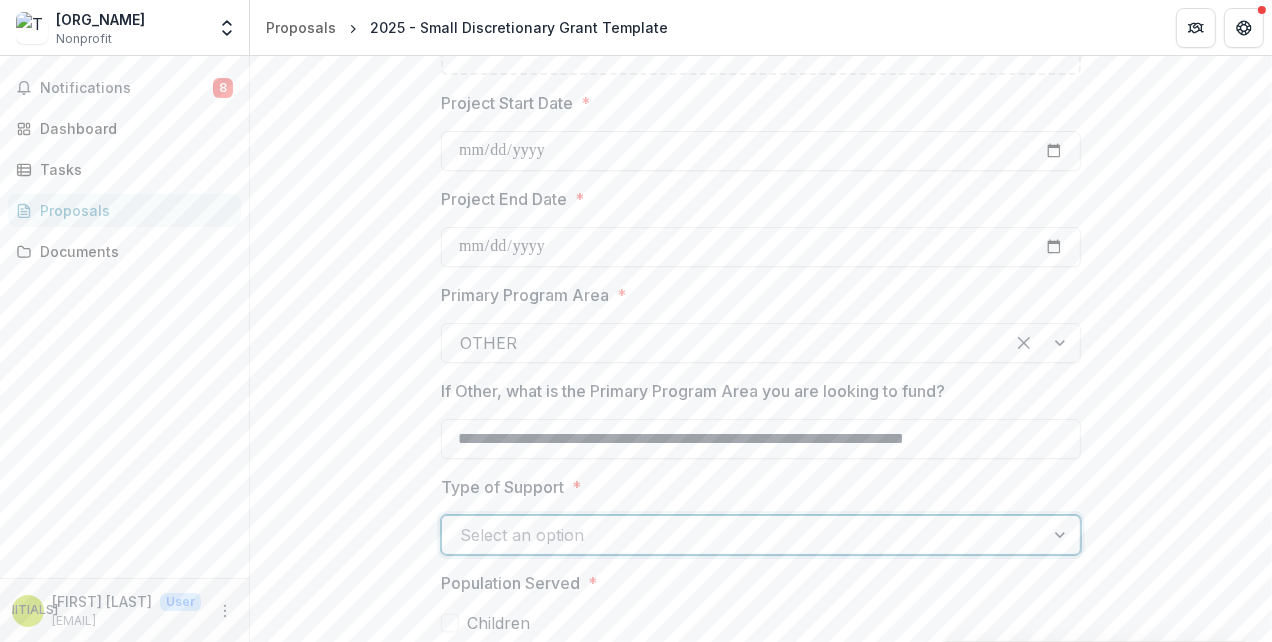 click at bounding box center [1062, 535] 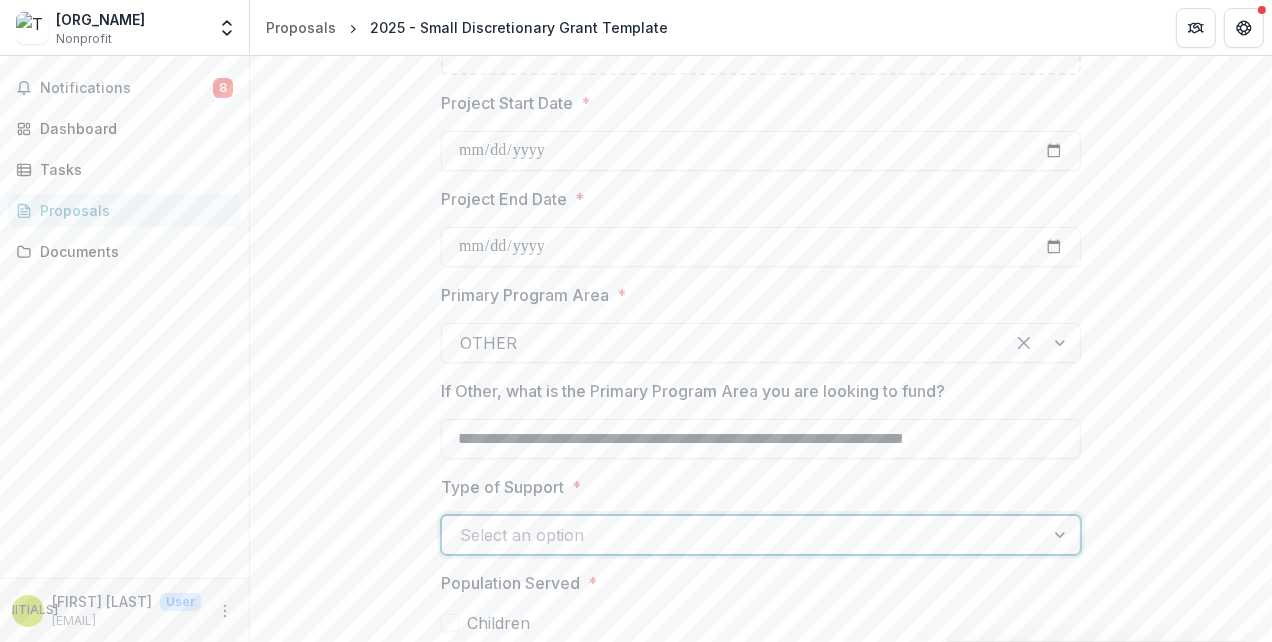 click on "Planning" at bounding box center (636, 771) 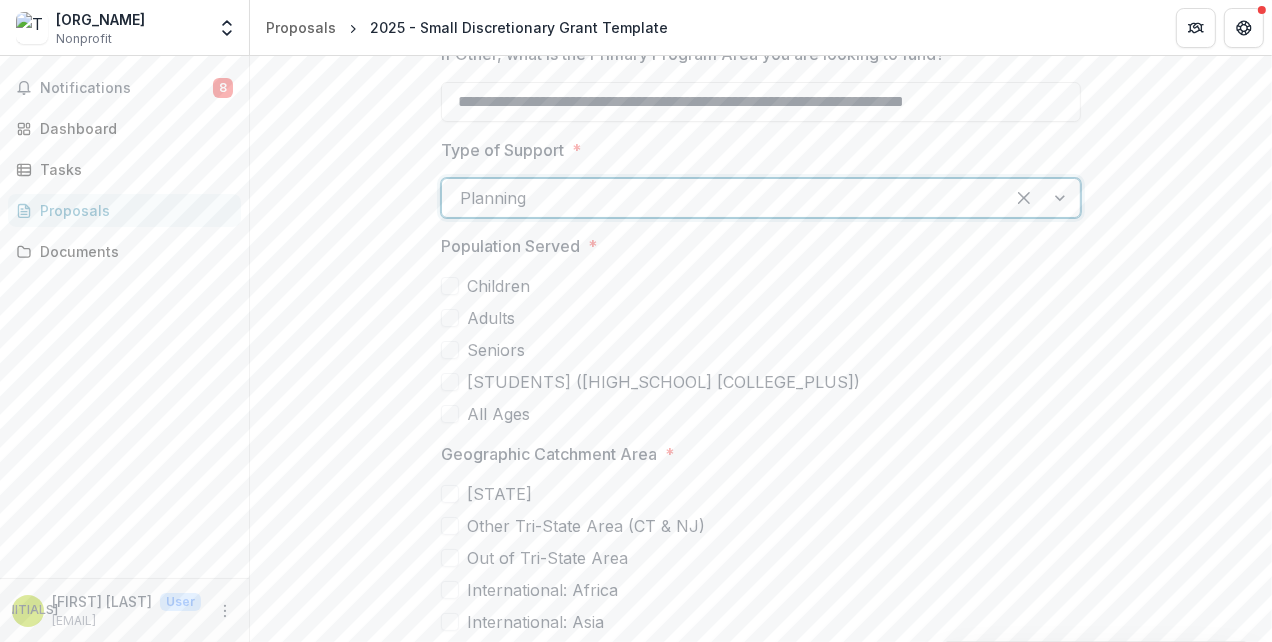 scroll, scrollTop: 4594, scrollLeft: 0, axis: vertical 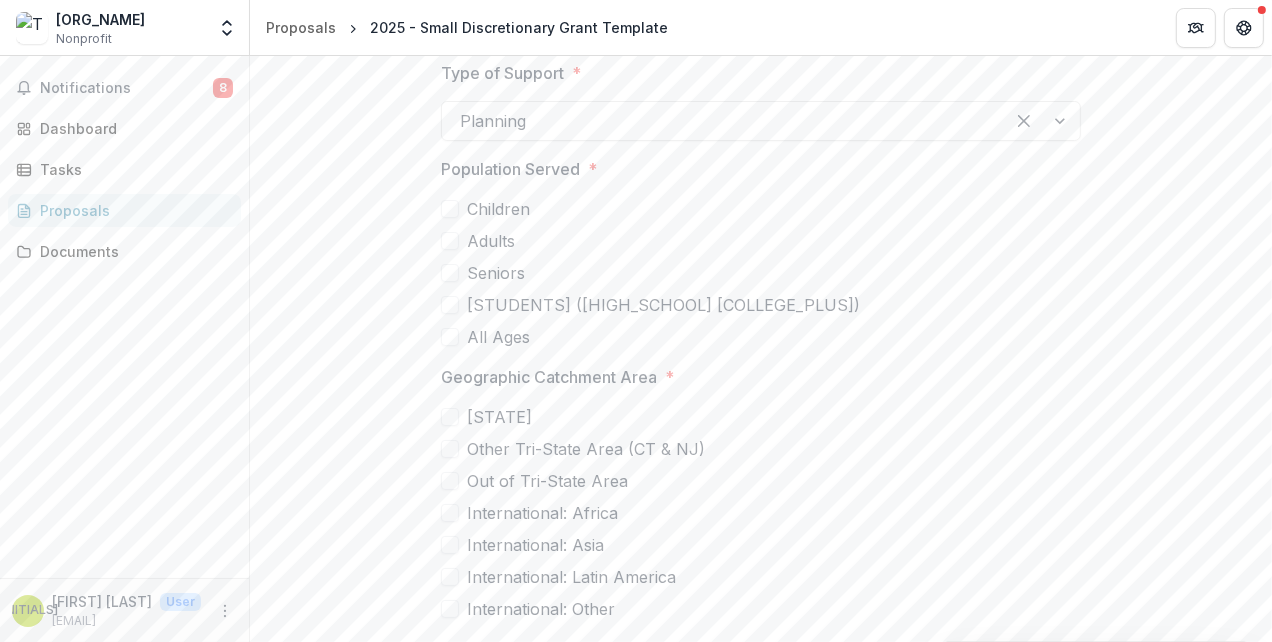 click at bounding box center (450, 337) 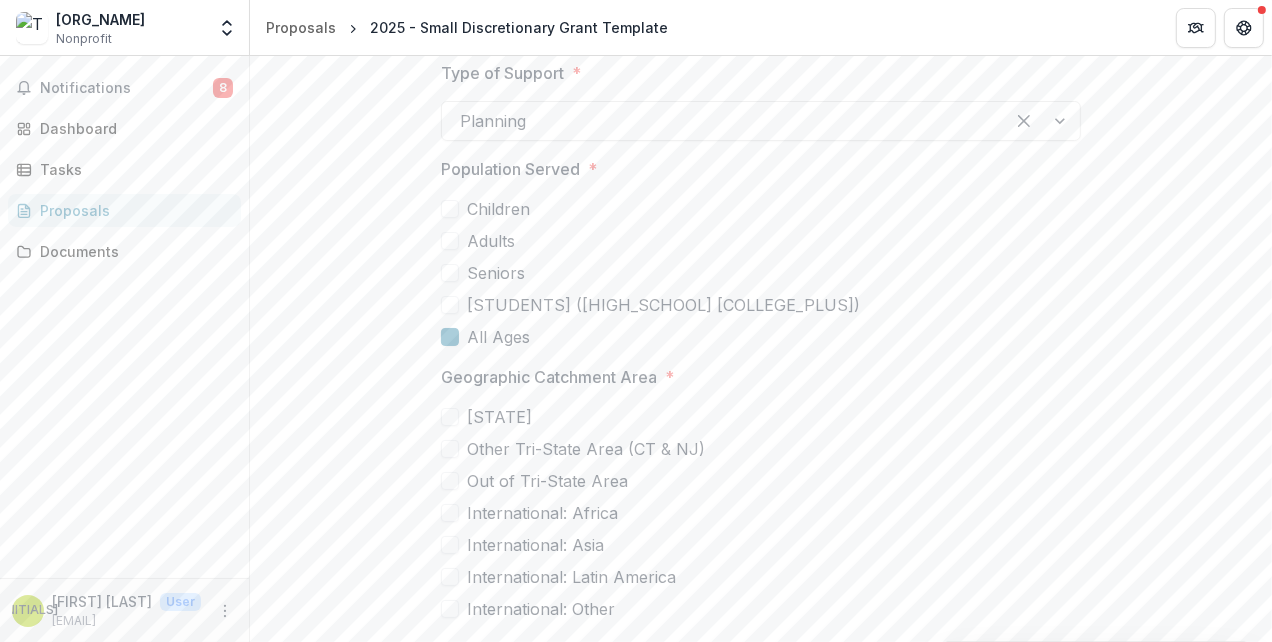 drag, startPoint x: 1264, startPoint y: 581, endPoint x: 1258, endPoint y: 594, distance: 14.3178215 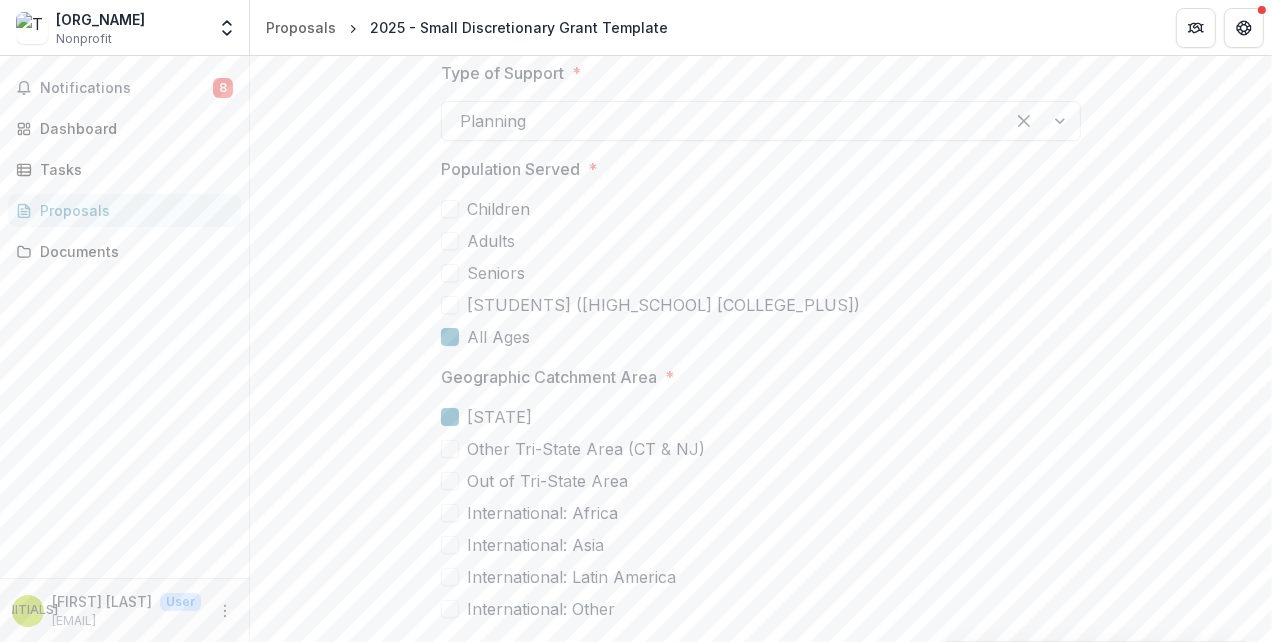click at bounding box center [450, 449] 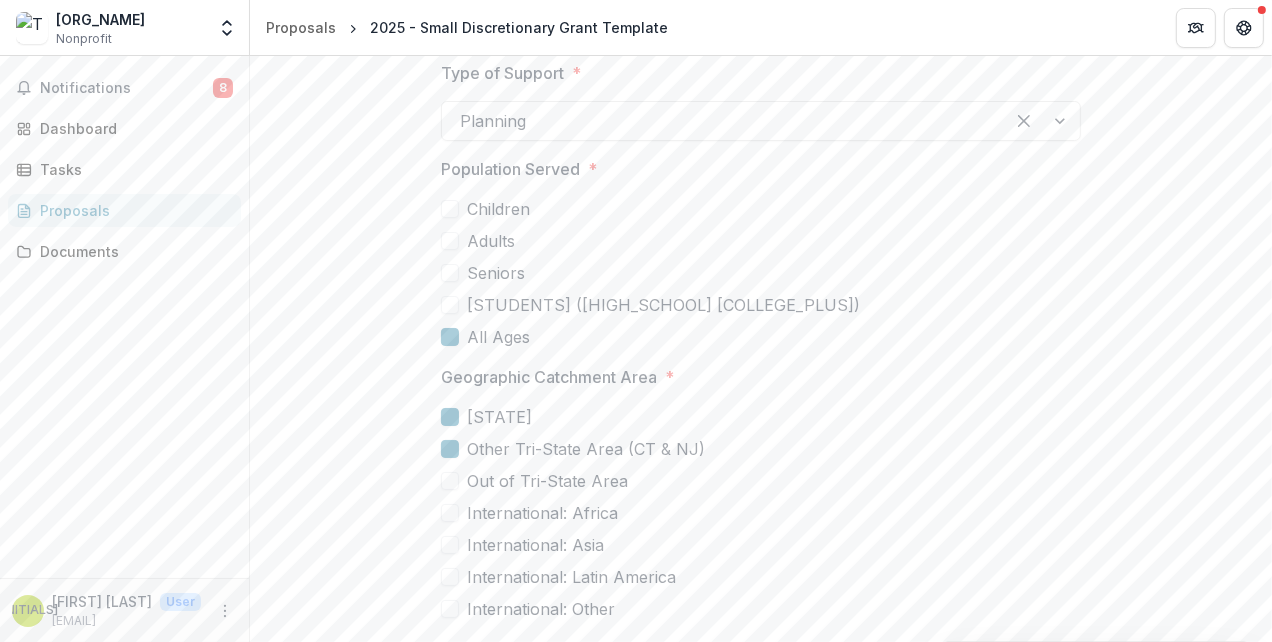 click at bounding box center (450, 481) 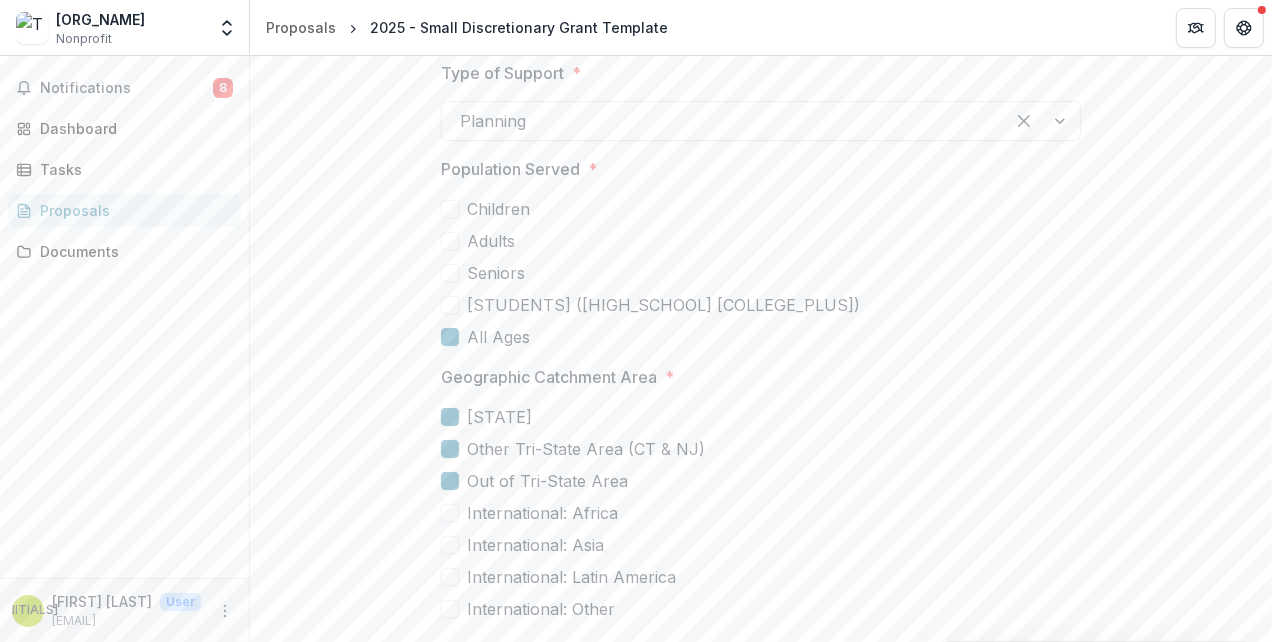 scroll, scrollTop: 4635, scrollLeft: 0, axis: vertical 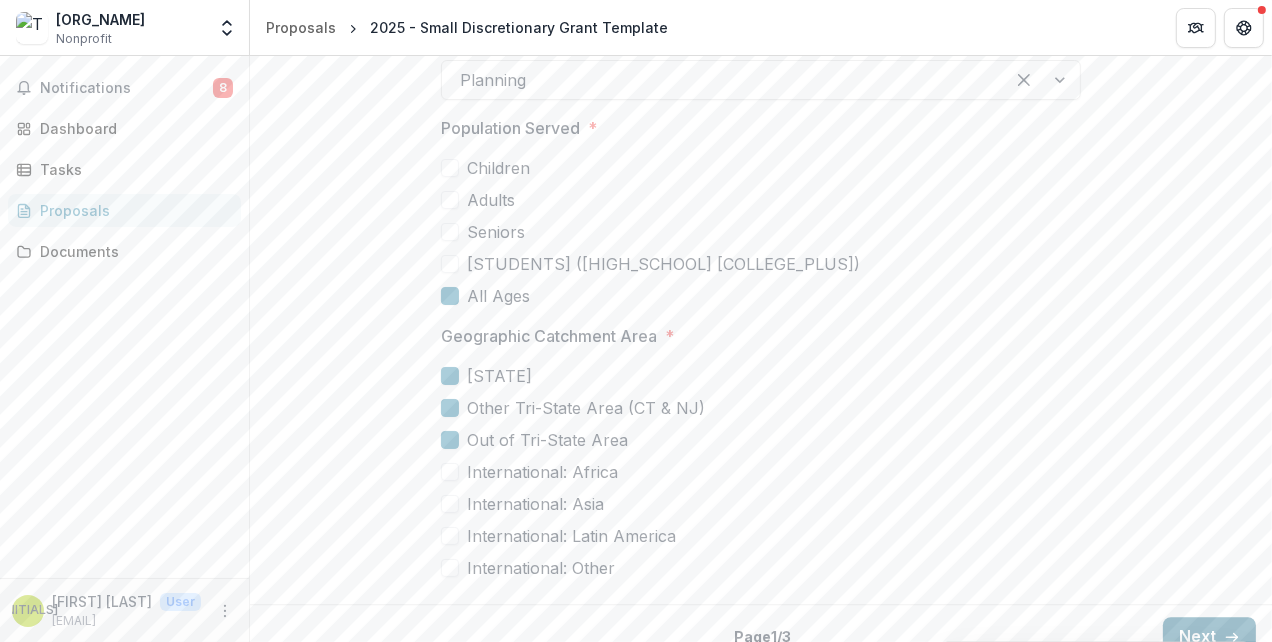 click on "Next" at bounding box center [1209, 637] 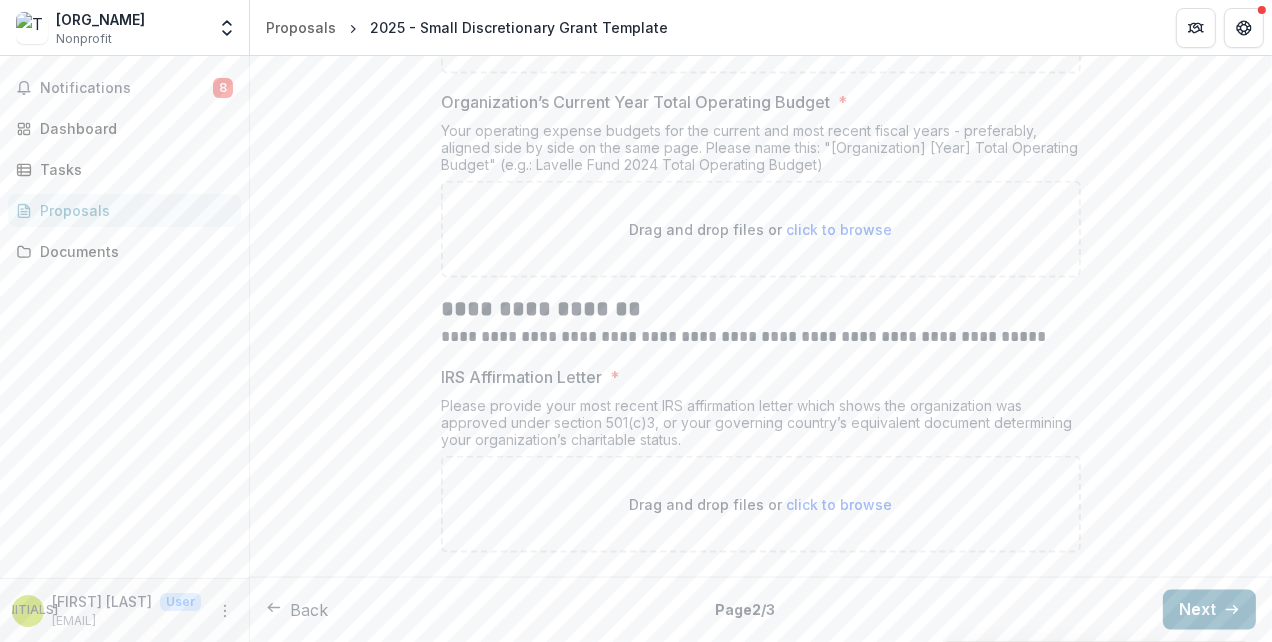 scroll, scrollTop: 2878, scrollLeft: 0, axis: vertical 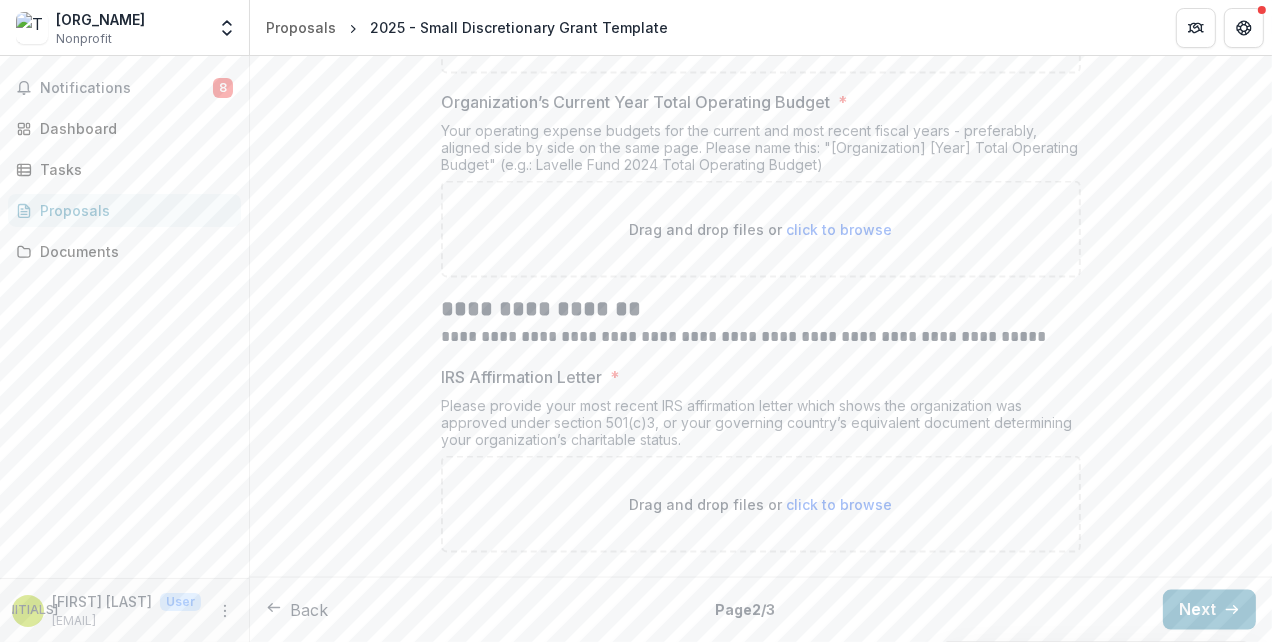 click on "click to browse" at bounding box center [840, 504] 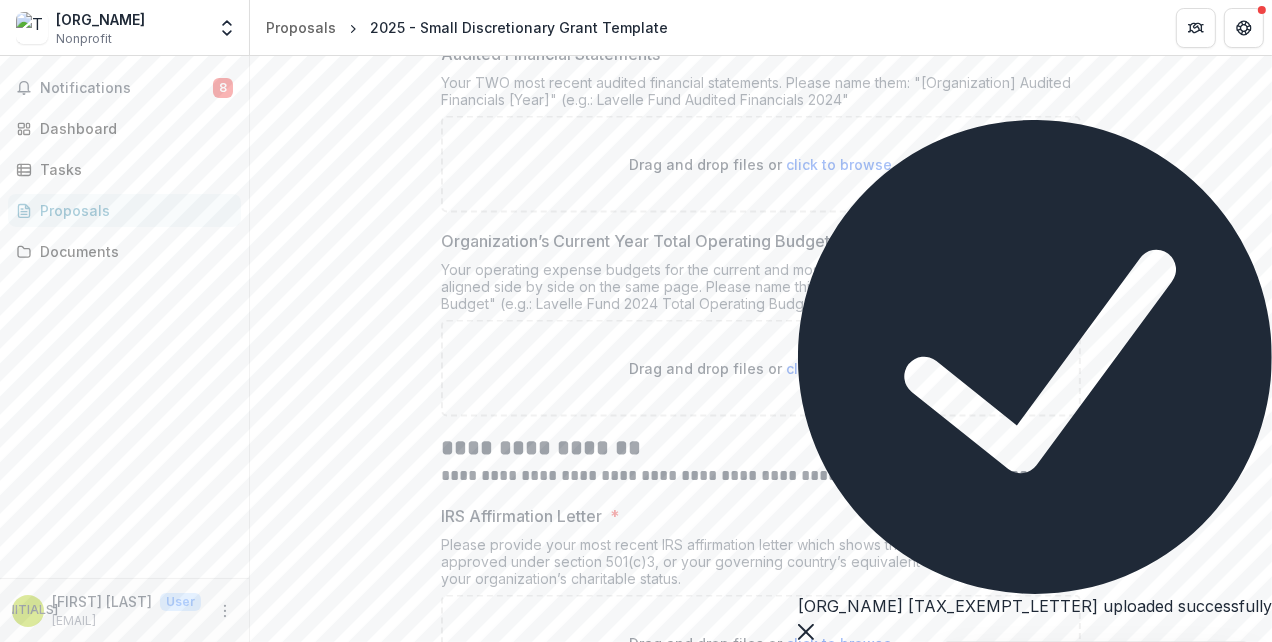 scroll, scrollTop: 2501, scrollLeft: 0, axis: vertical 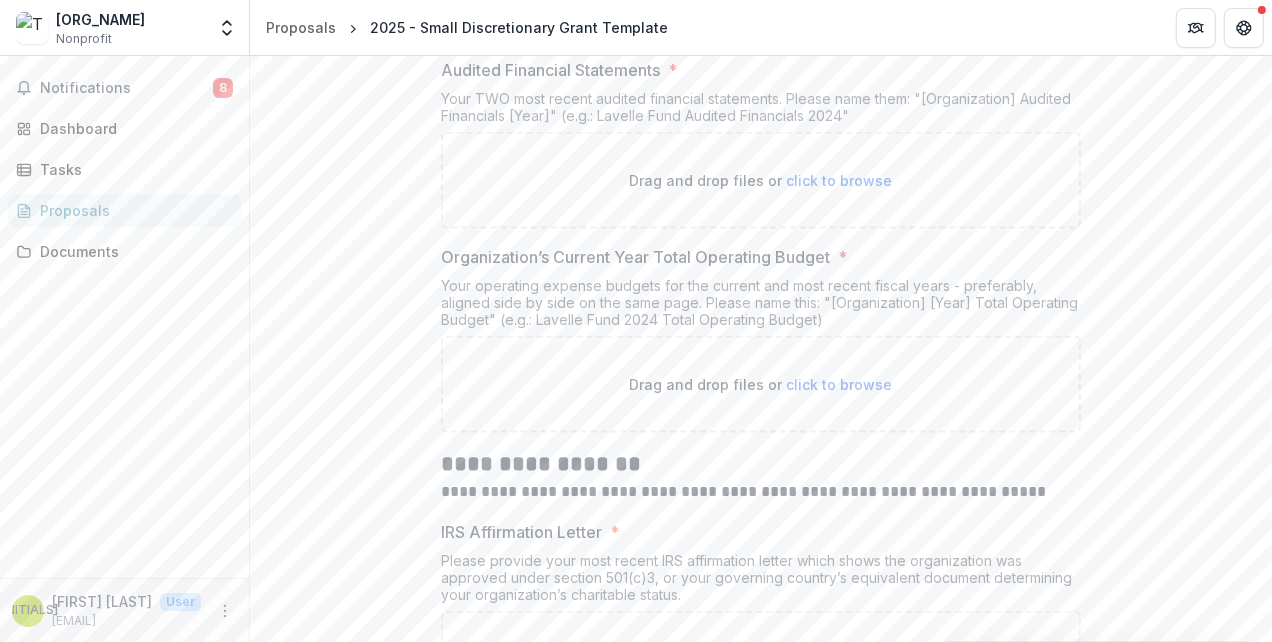 click on "click to browse" at bounding box center [840, 180] 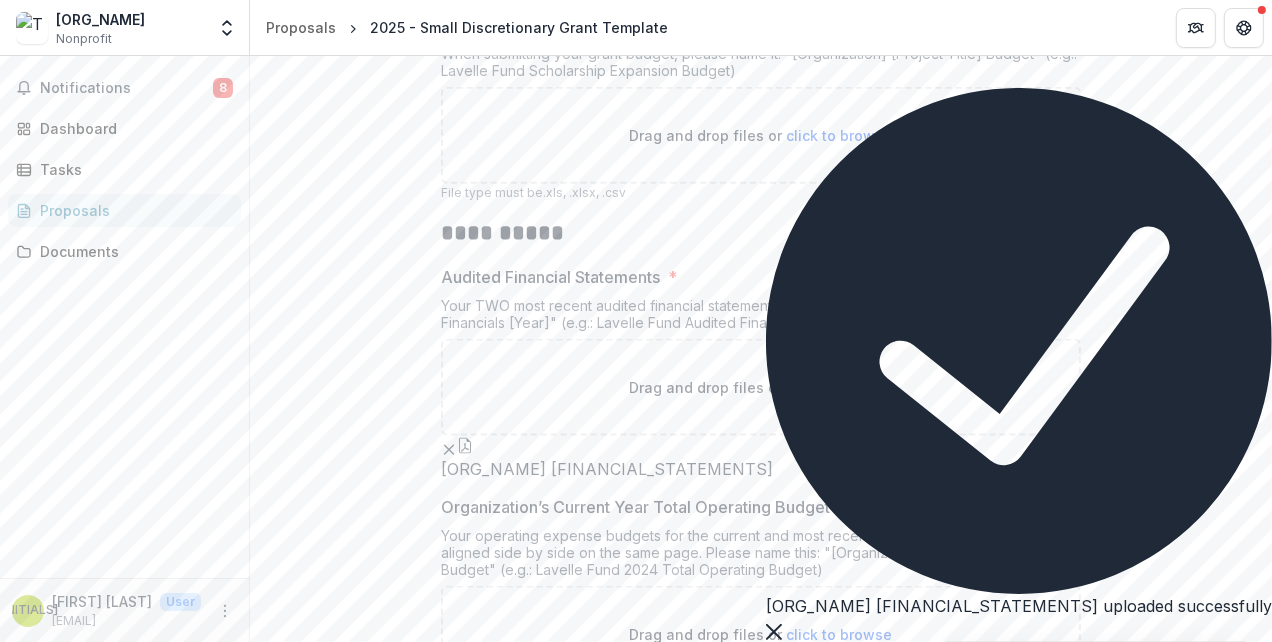 scroll, scrollTop: 2286, scrollLeft: 0, axis: vertical 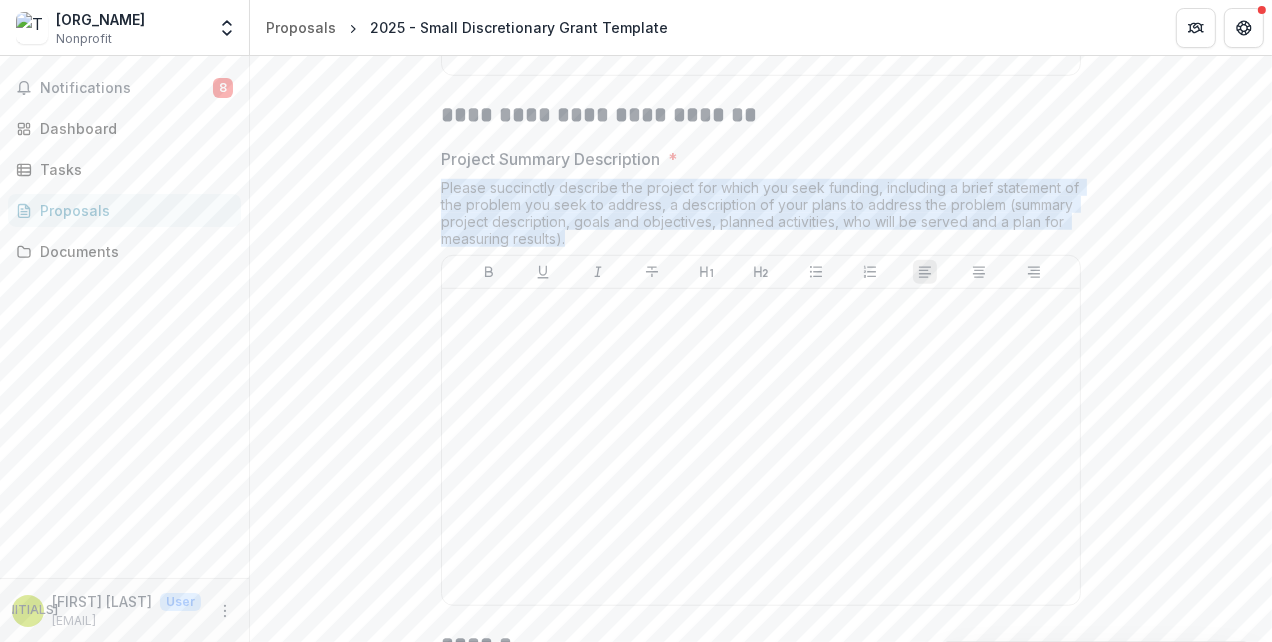 drag, startPoint x: 439, startPoint y: 250, endPoint x: 570, endPoint y: 312, distance: 144.93102 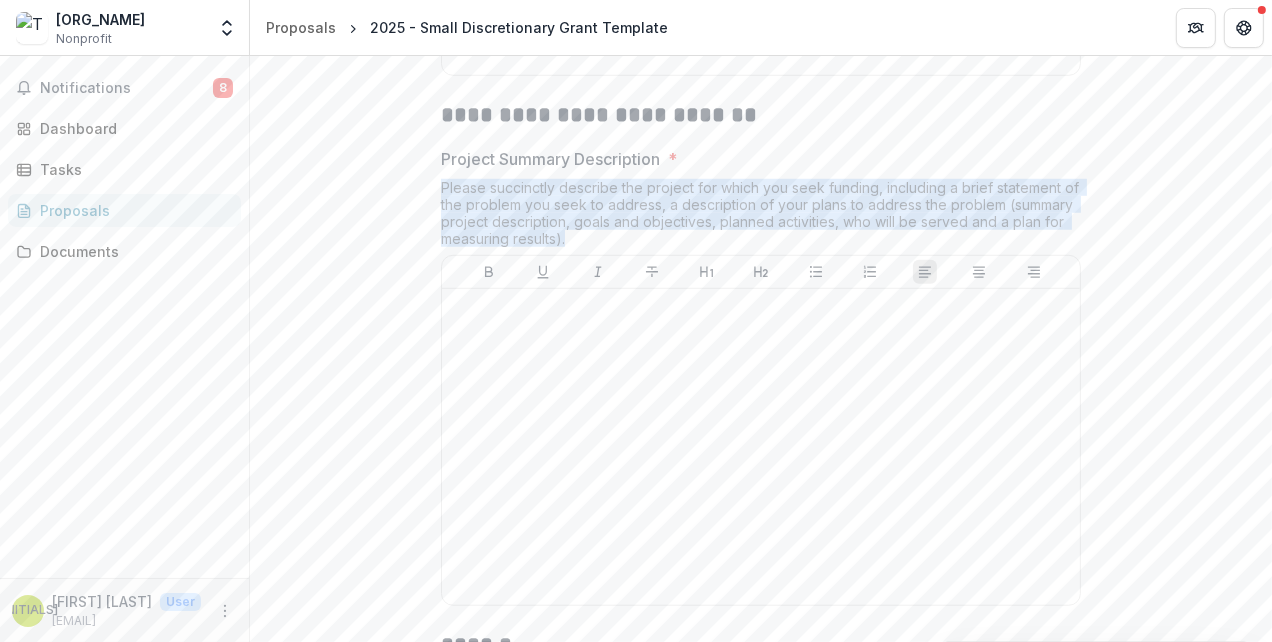 scroll, scrollTop: 1202, scrollLeft: 0, axis: vertical 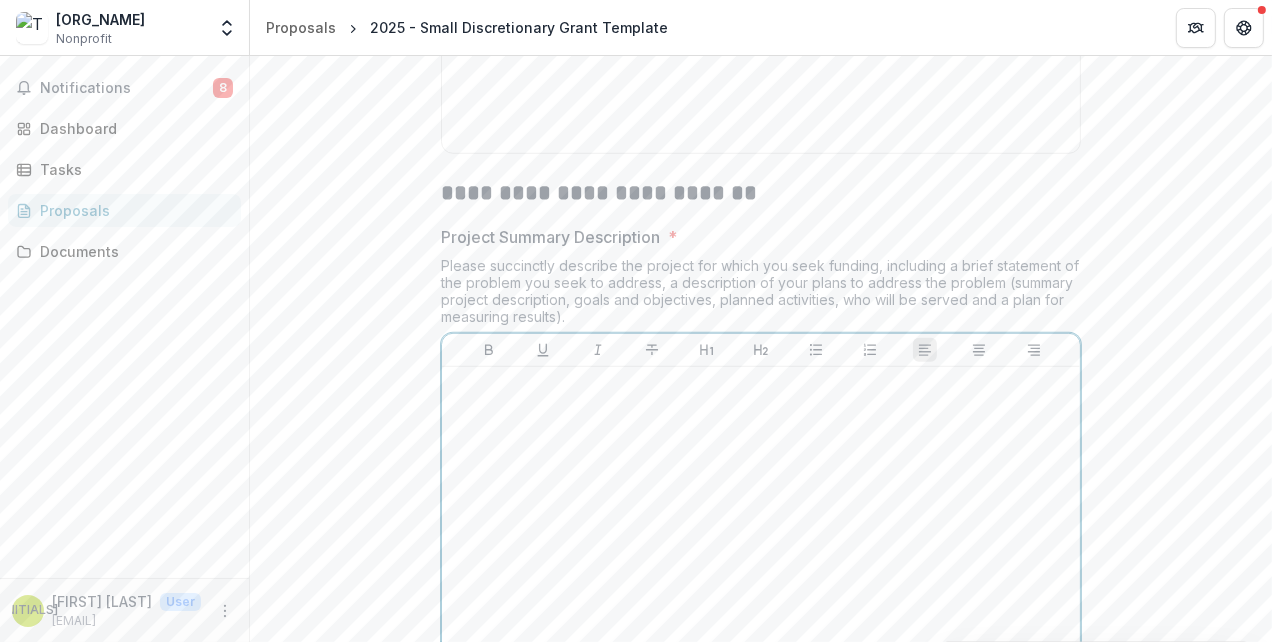click at bounding box center [761, 386] 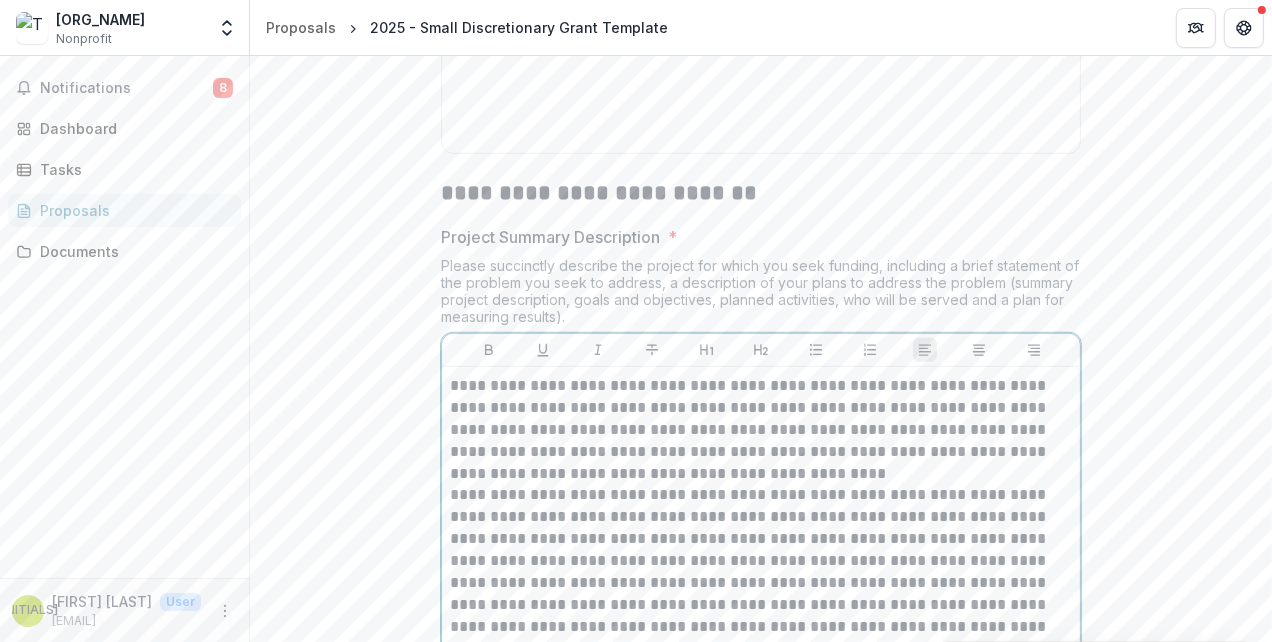 scroll, scrollTop: 1378, scrollLeft: 0, axis: vertical 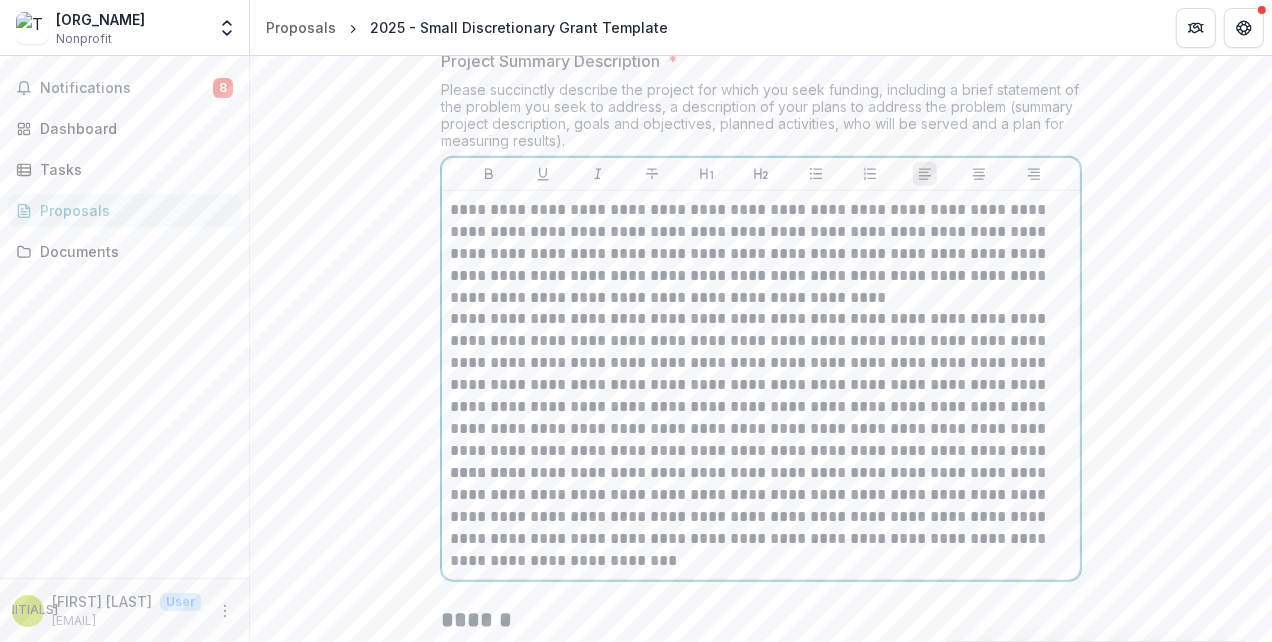 click on "**********" at bounding box center [761, 254] 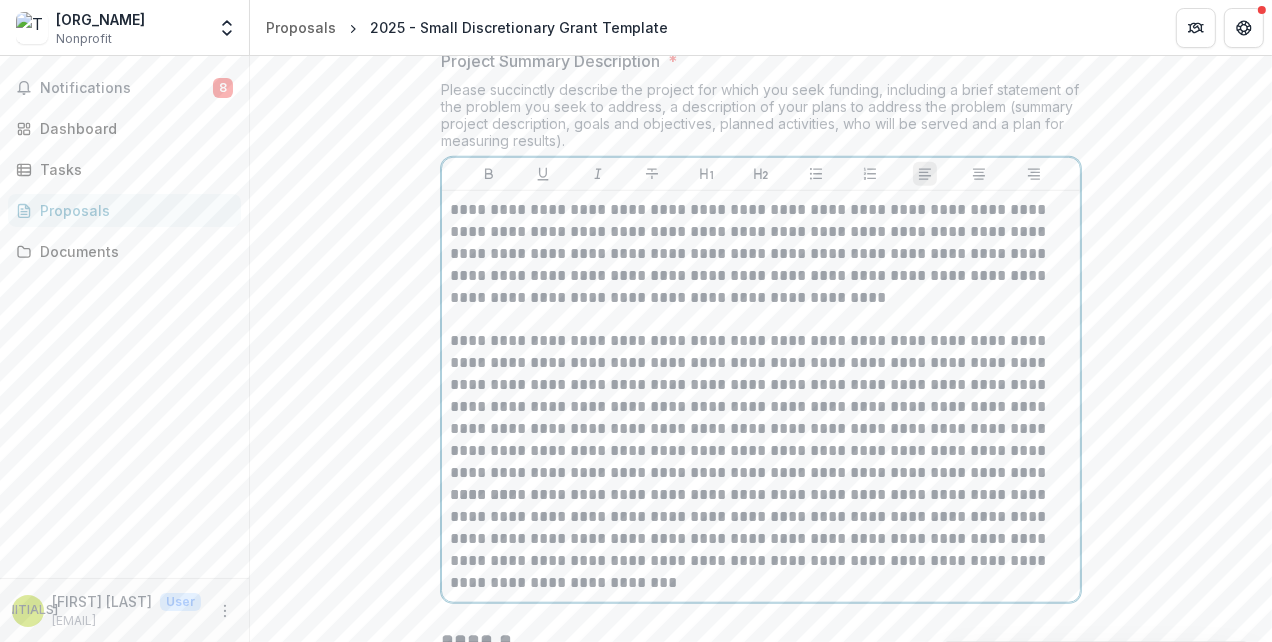 click on "**********" at bounding box center [761, 407] 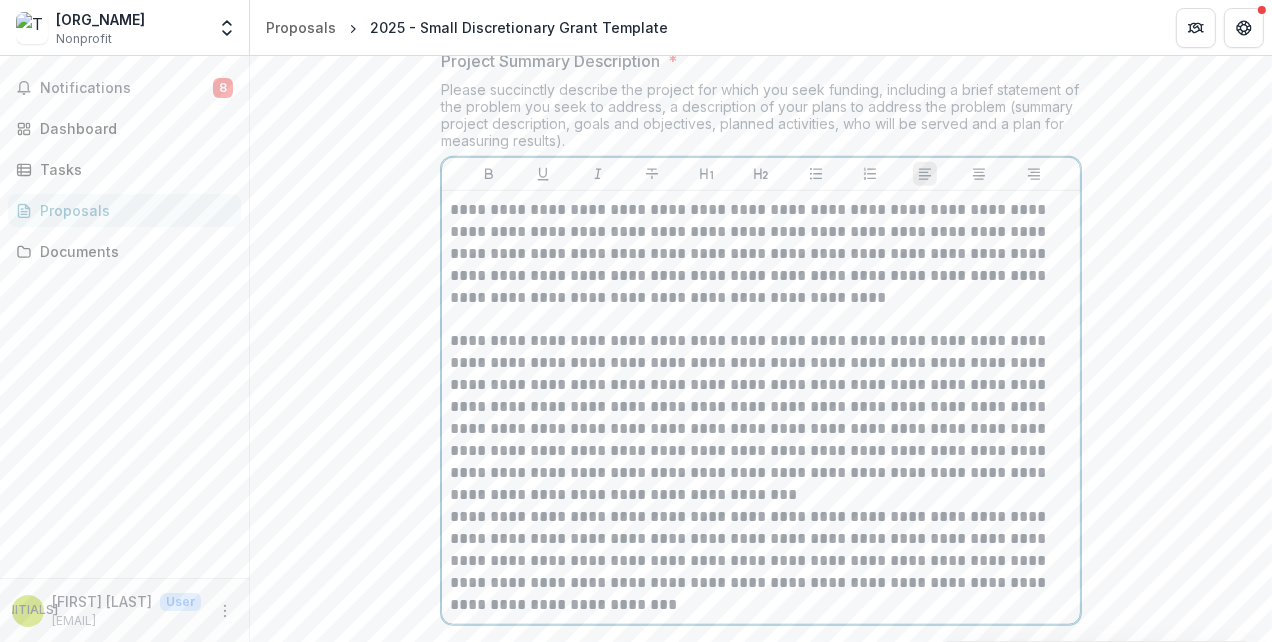 click on "**********" at bounding box center [761, 418] 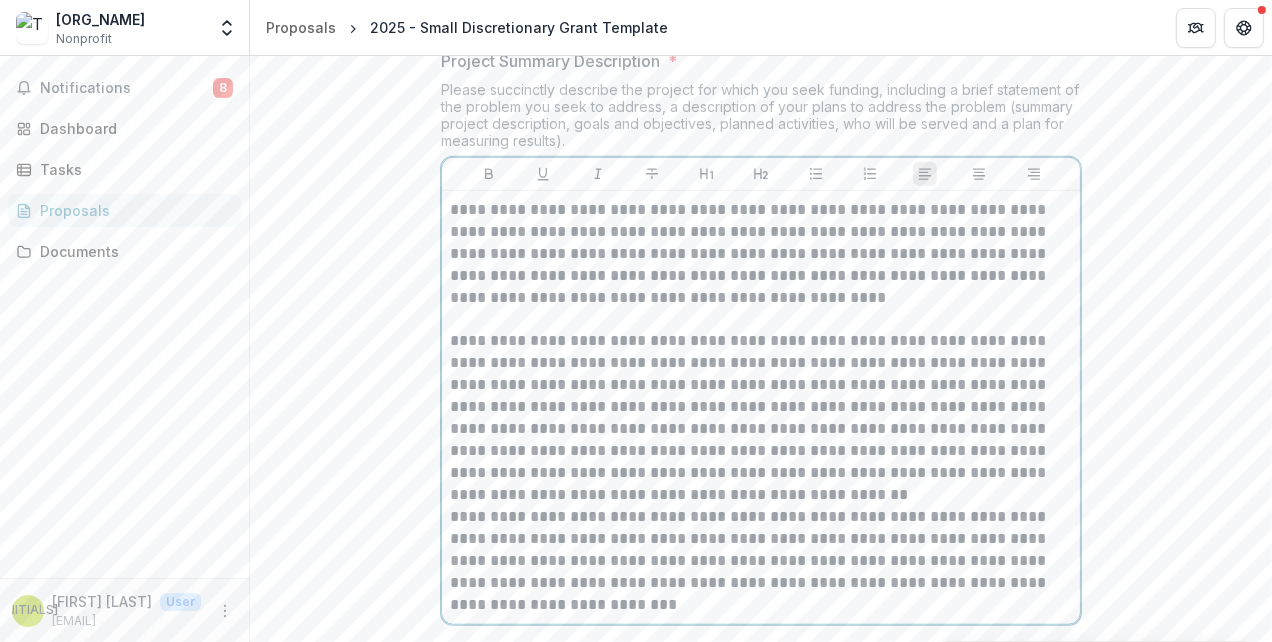 click on "**********" at bounding box center [761, 418] 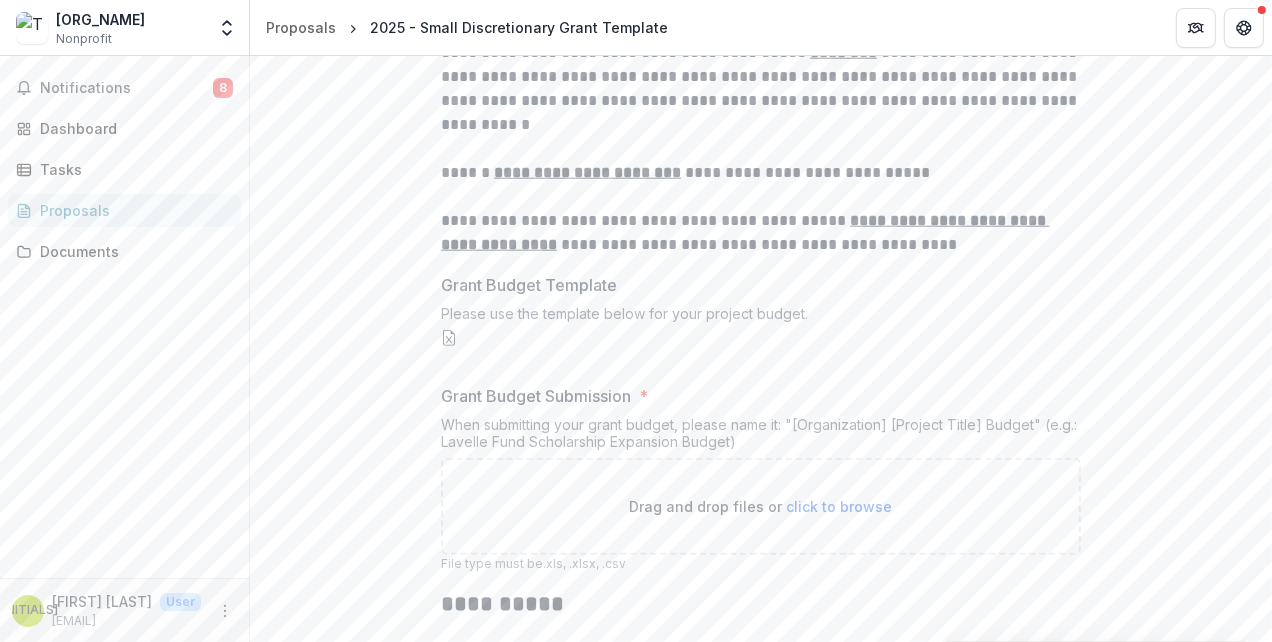 scroll, scrollTop: 2050, scrollLeft: 0, axis: vertical 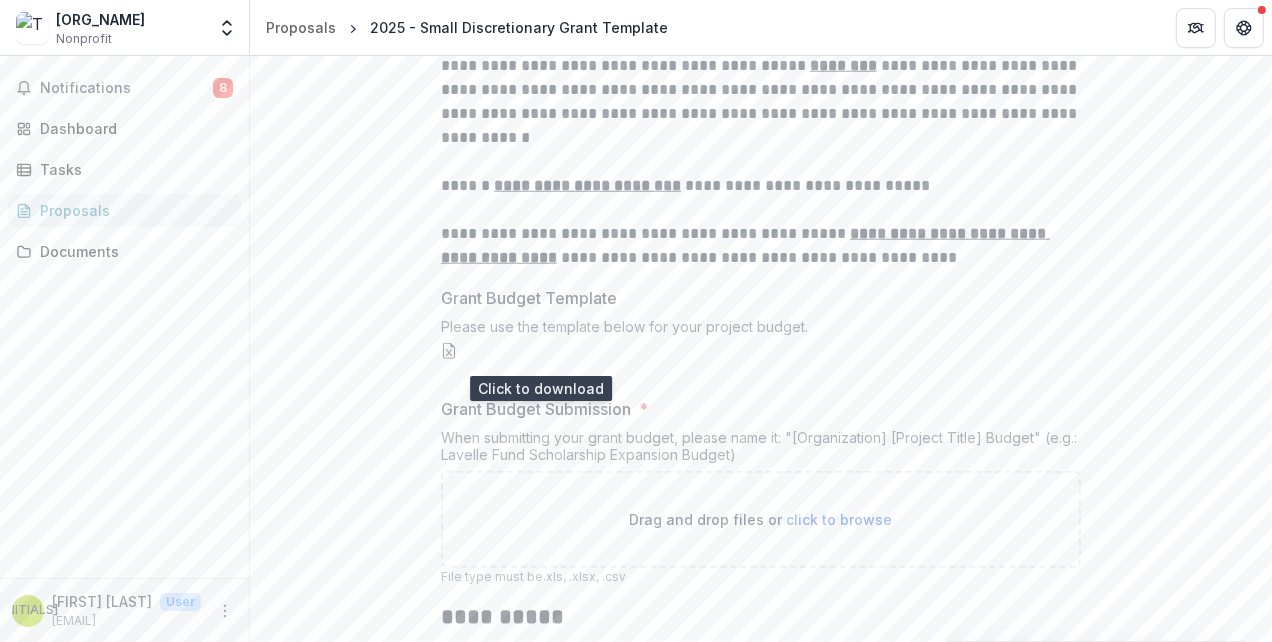 click 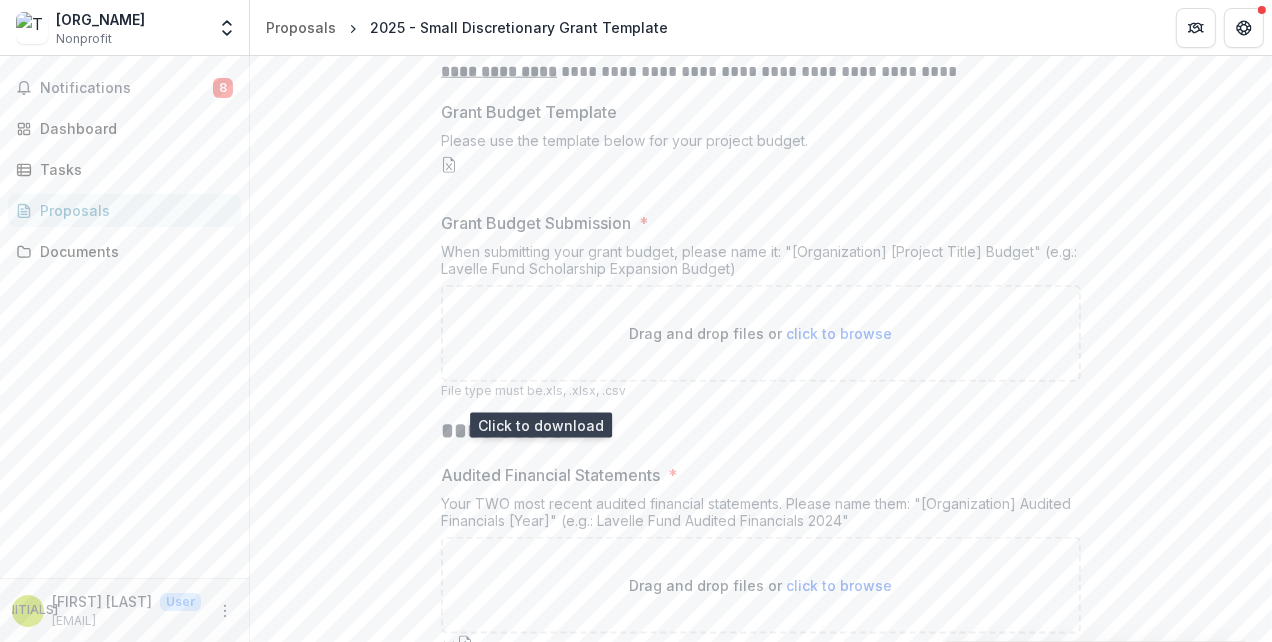 scroll, scrollTop: 2272, scrollLeft: 0, axis: vertical 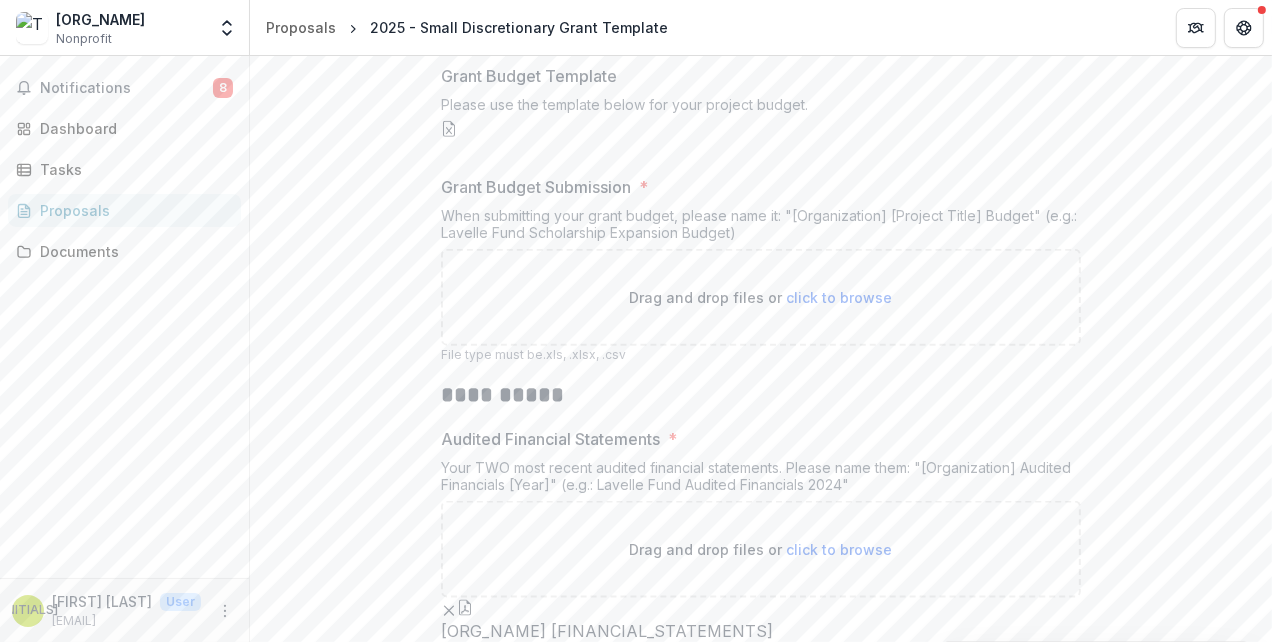 click on "click to browse" at bounding box center [840, 297] 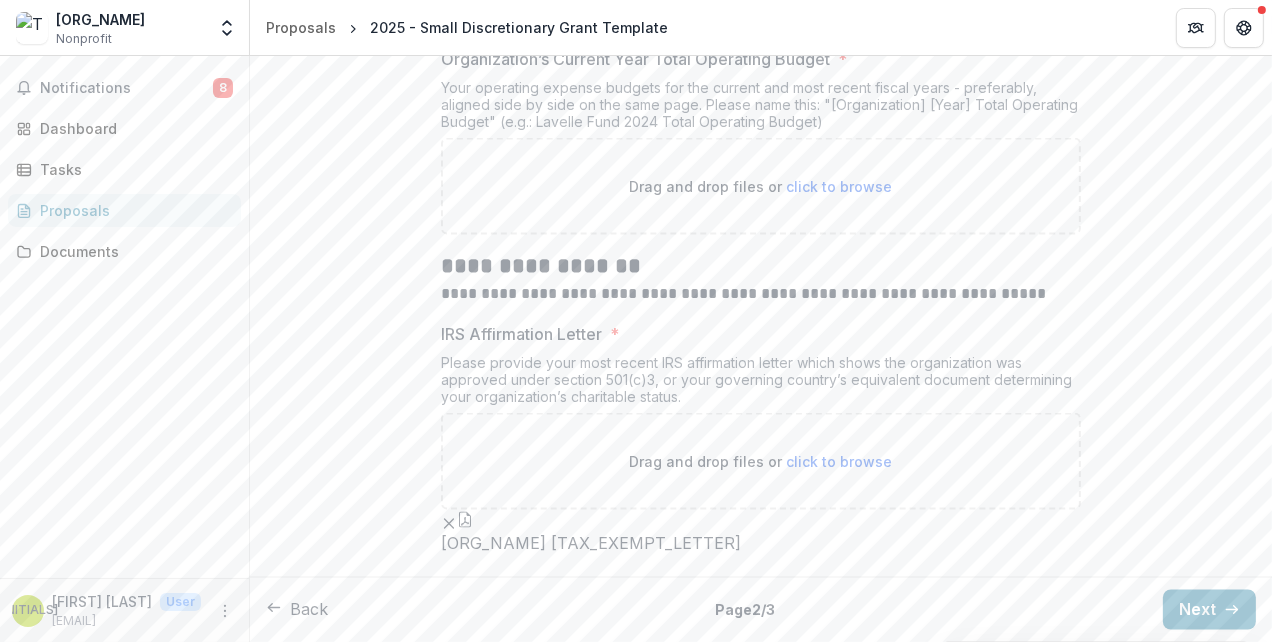 scroll, scrollTop: 3509, scrollLeft: 0, axis: vertical 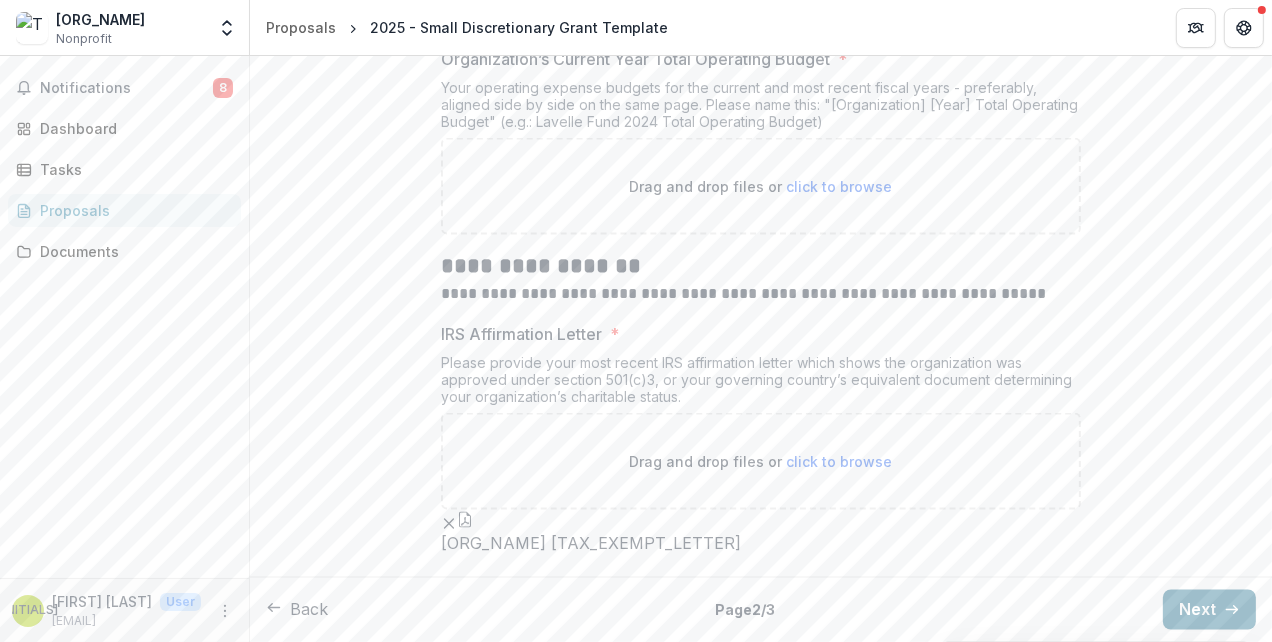 click on "Next" at bounding box center (1209, 610) 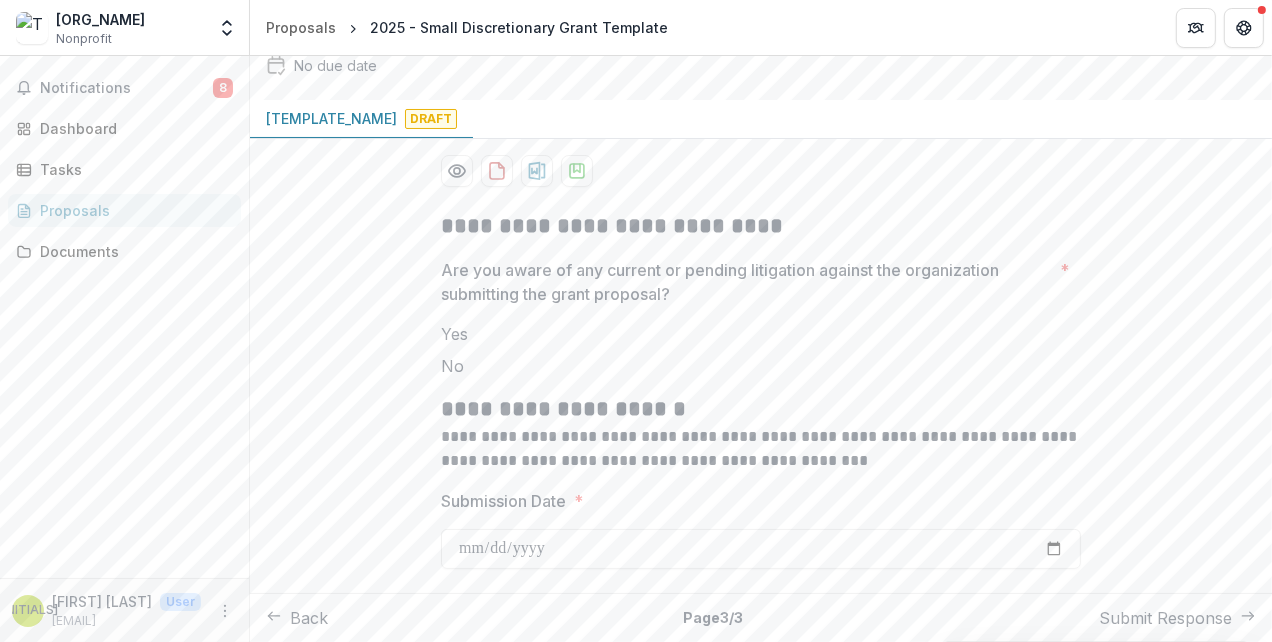 scroll, scrollTop: 162, scrollLeft: 0, axis: vertical 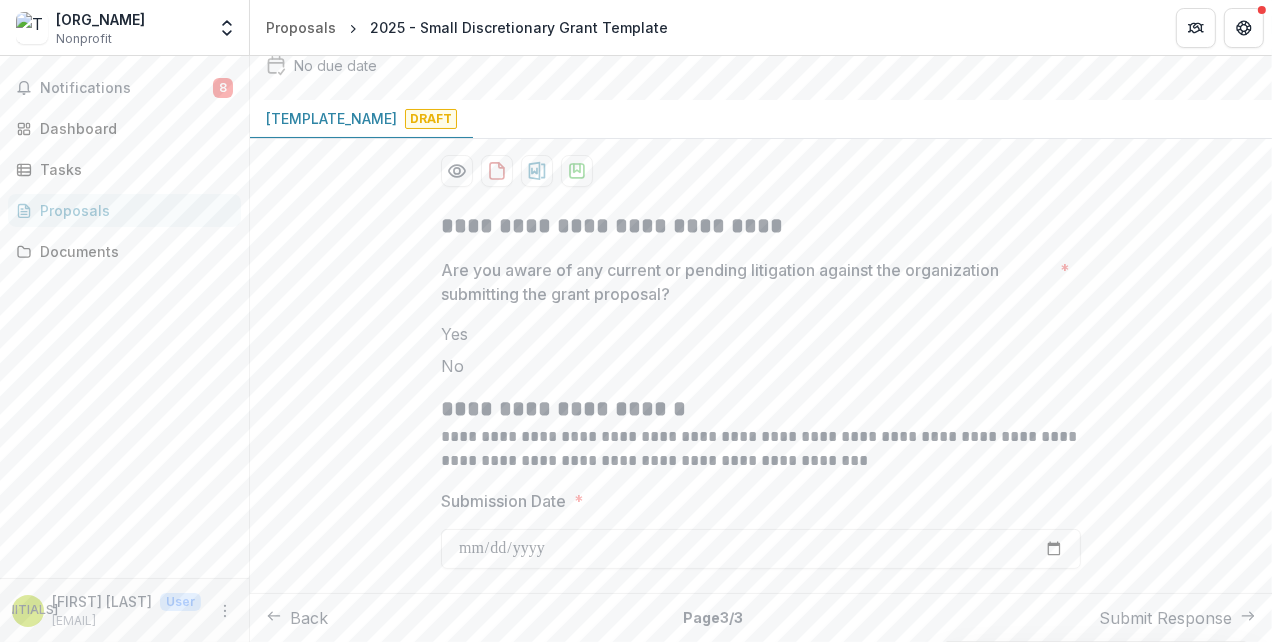 click at bounding box center [441, 366] 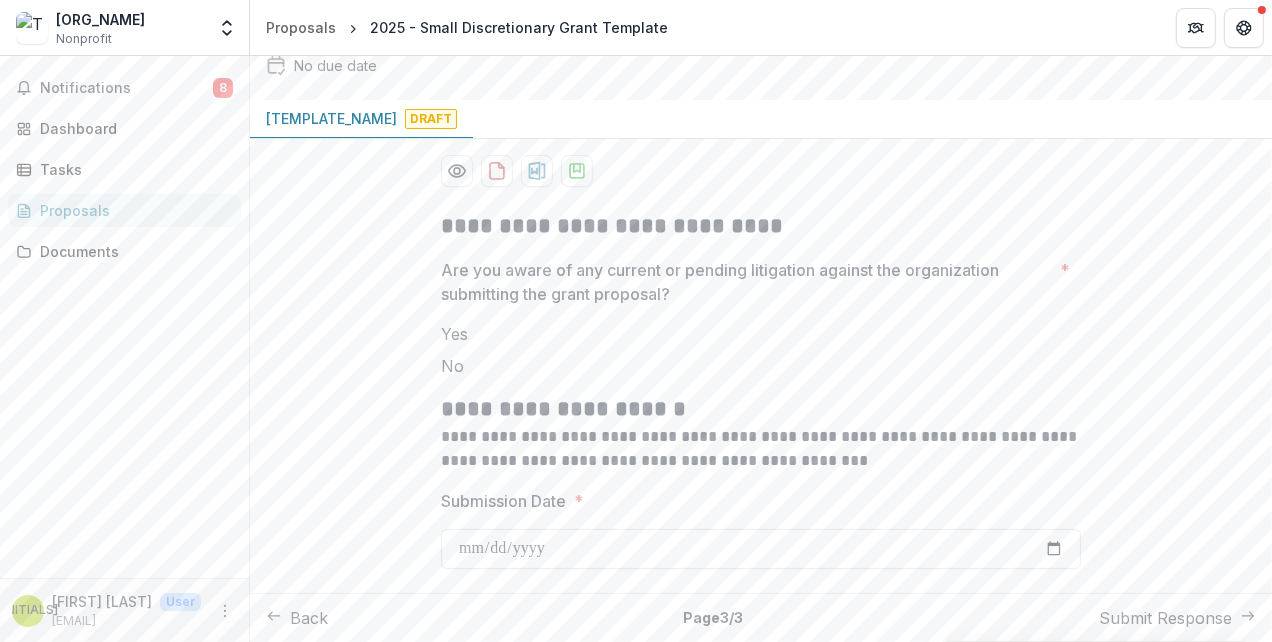 click on "Submission Date *" at bounding box center [761, 549] 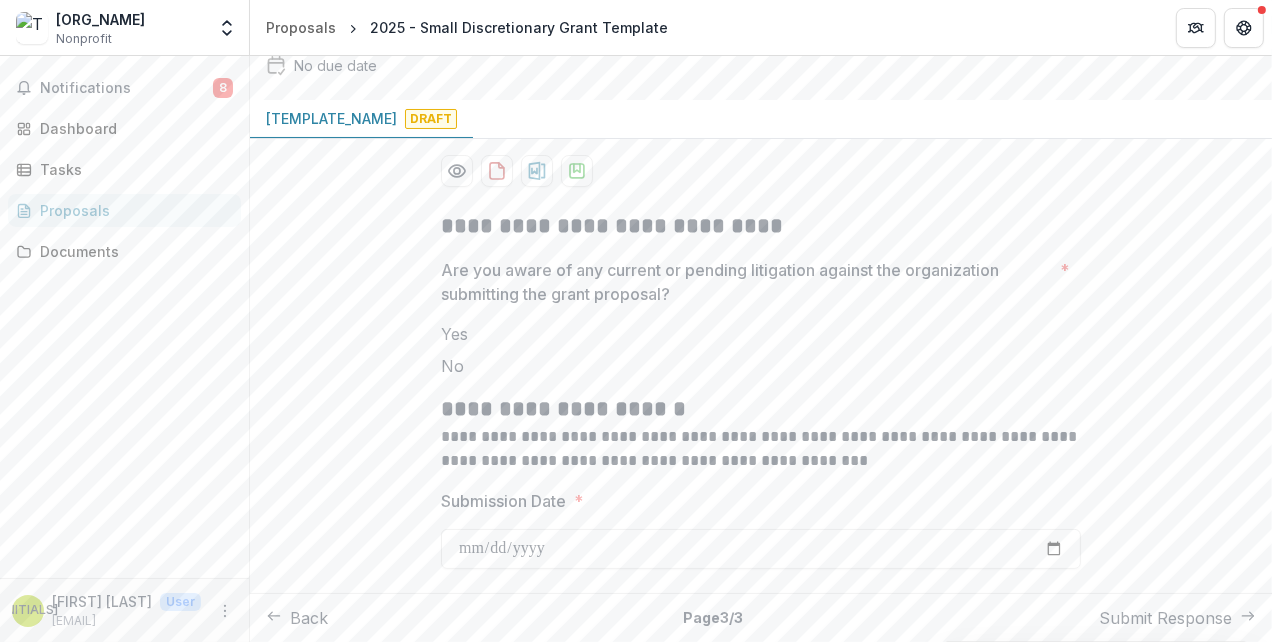 type on "**********" 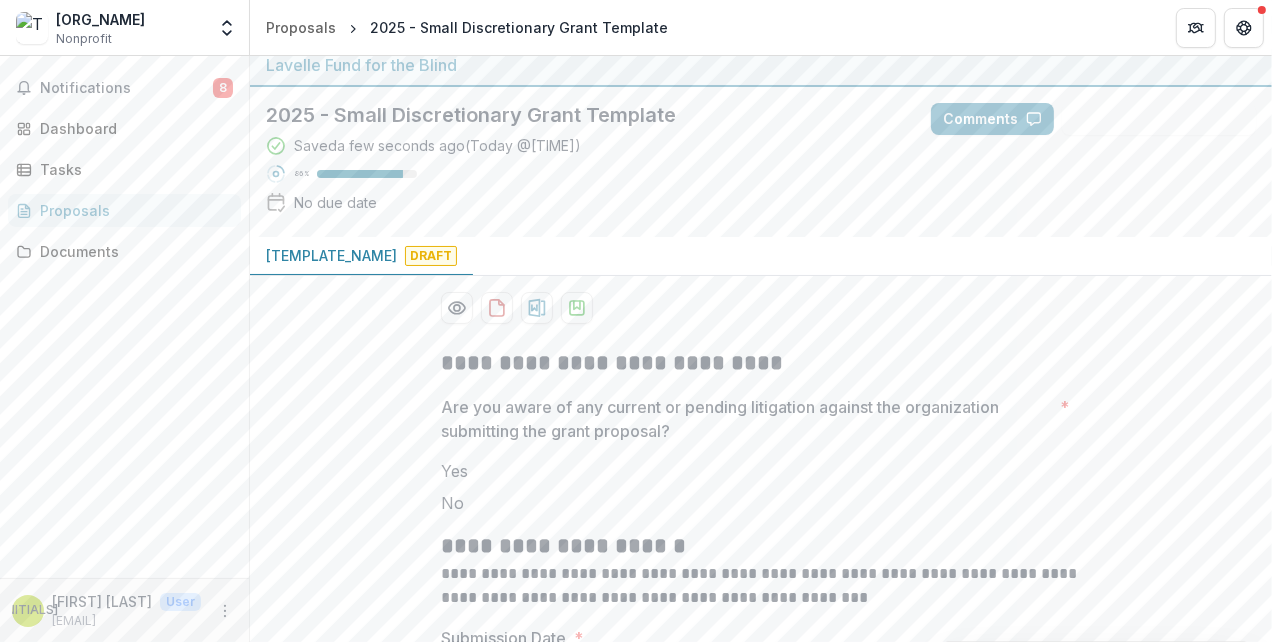 scroll, scrollTop: 0, scrollLeft: 0, axis: both 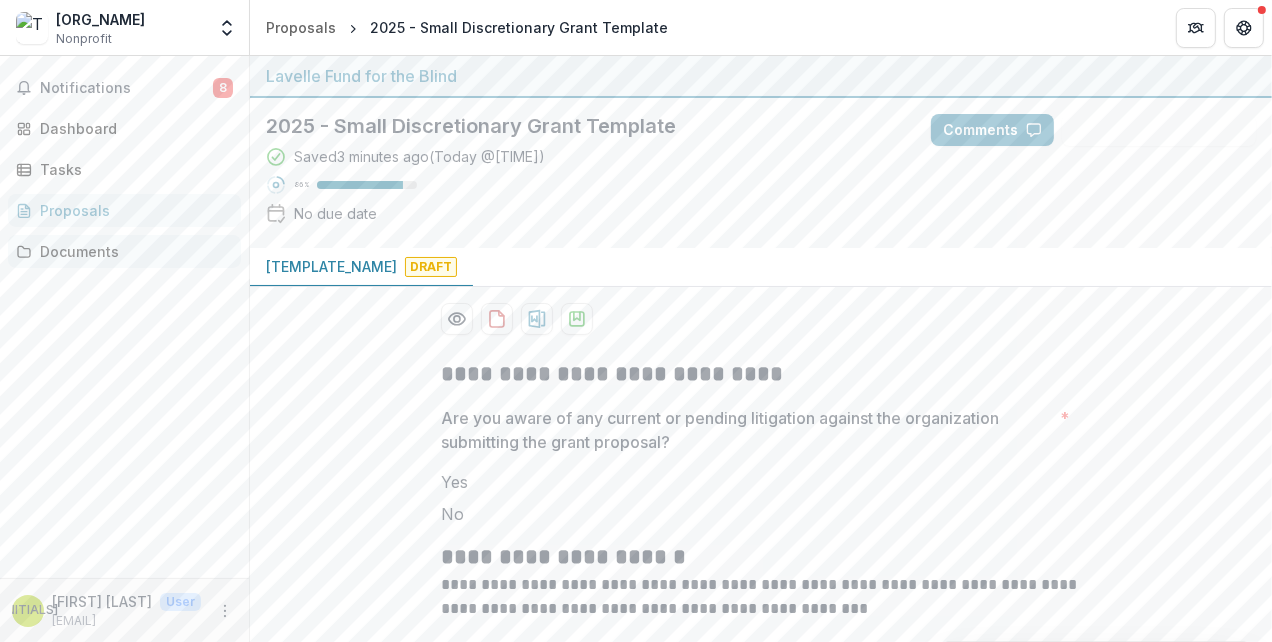 click on "Documents" at bounding box center [132, 251] 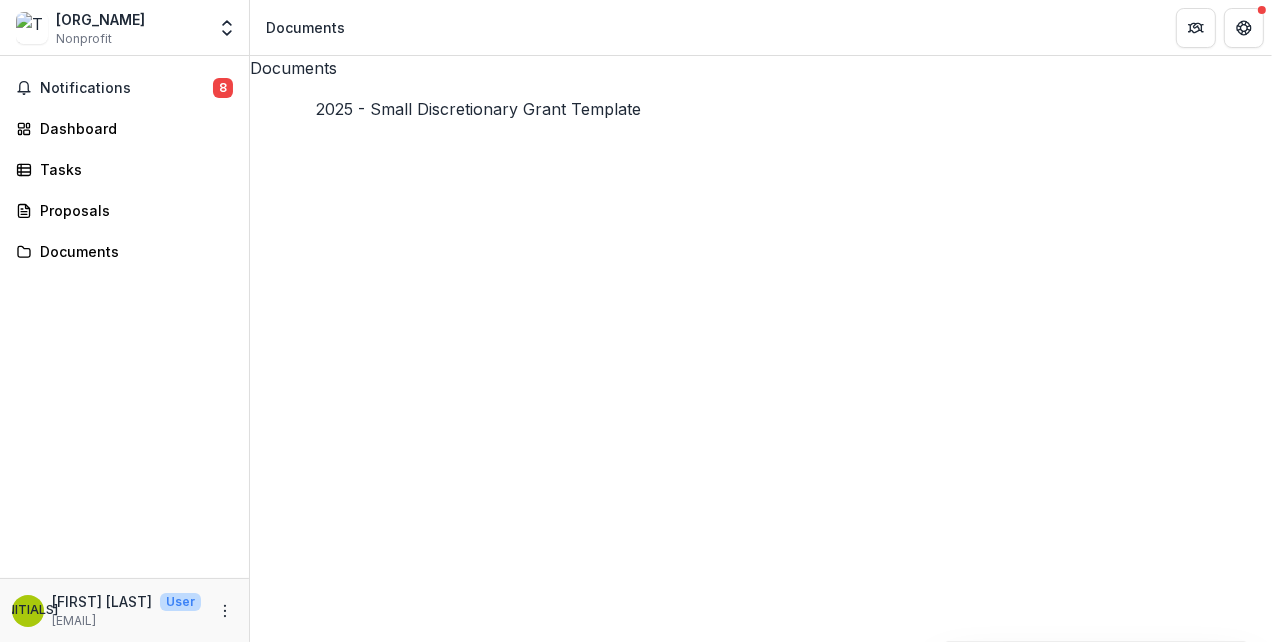 click on "2025 - Small Discretionary Grant Template" at bounding box center [412, 1130] 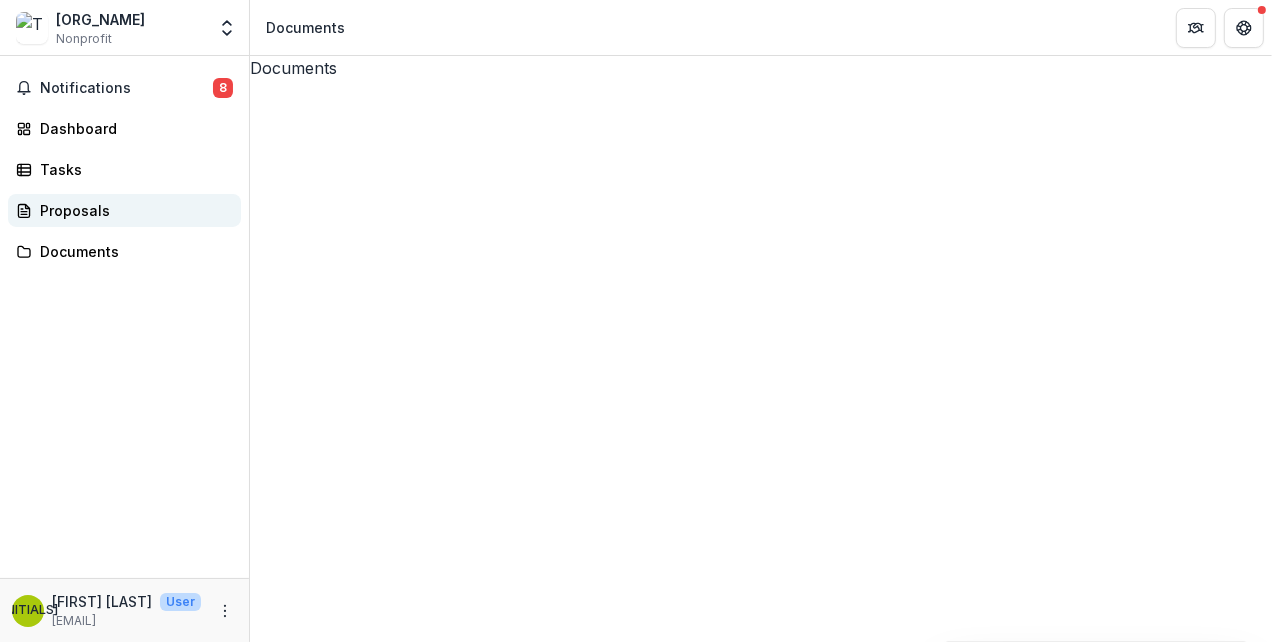 click on "Proposals" at bounding box center (132, 210) 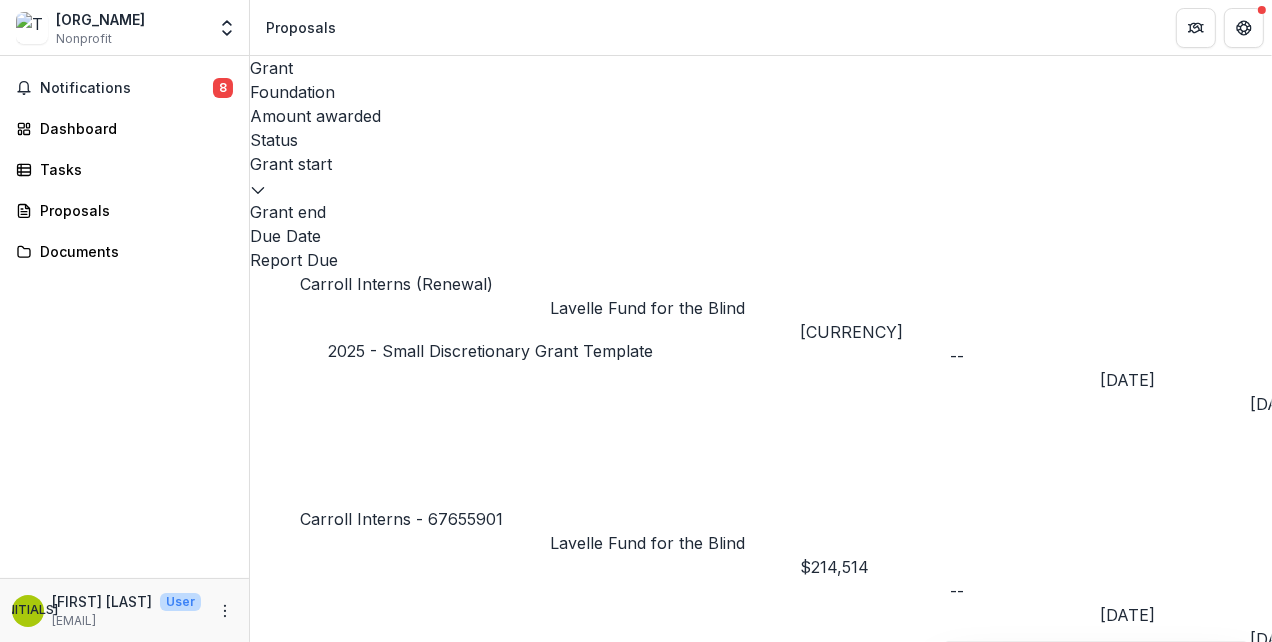 click on "2025 - Small Discretionary Grant Template" at bounding box center [425, 1308] 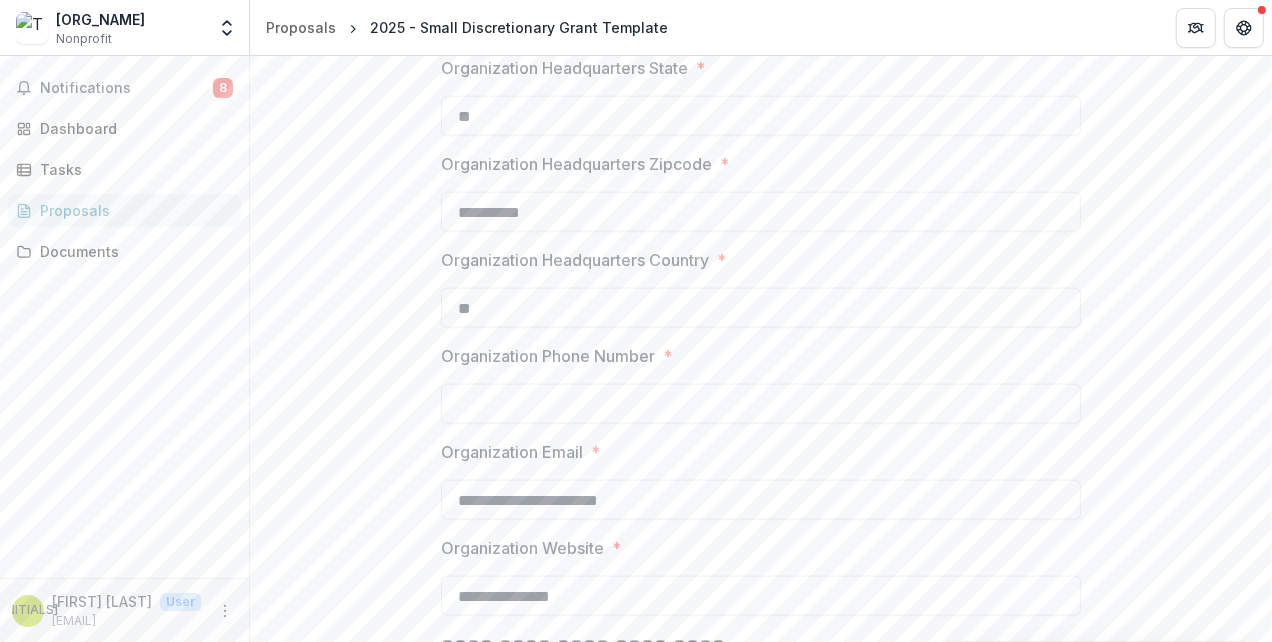 scroll, scrollTop: 2358, scrollLeft: 0, axis: vertical 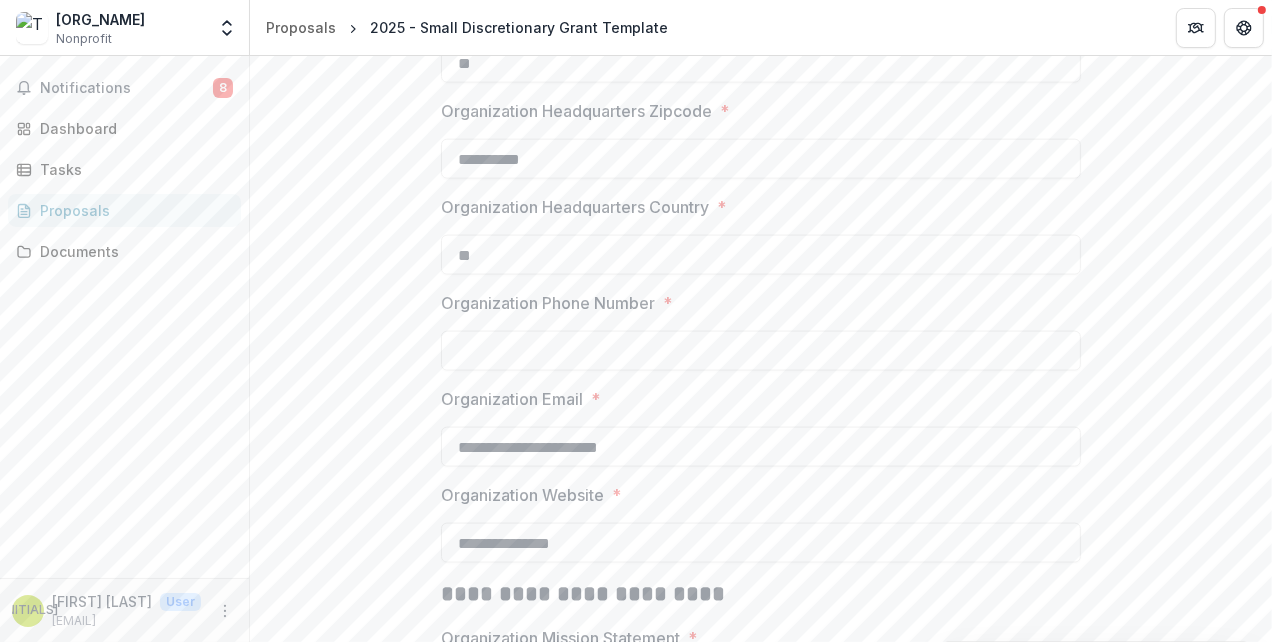 click on "[ORGANIZATION_PHONE_NUMBER] *" at bounding box center (761, 351) 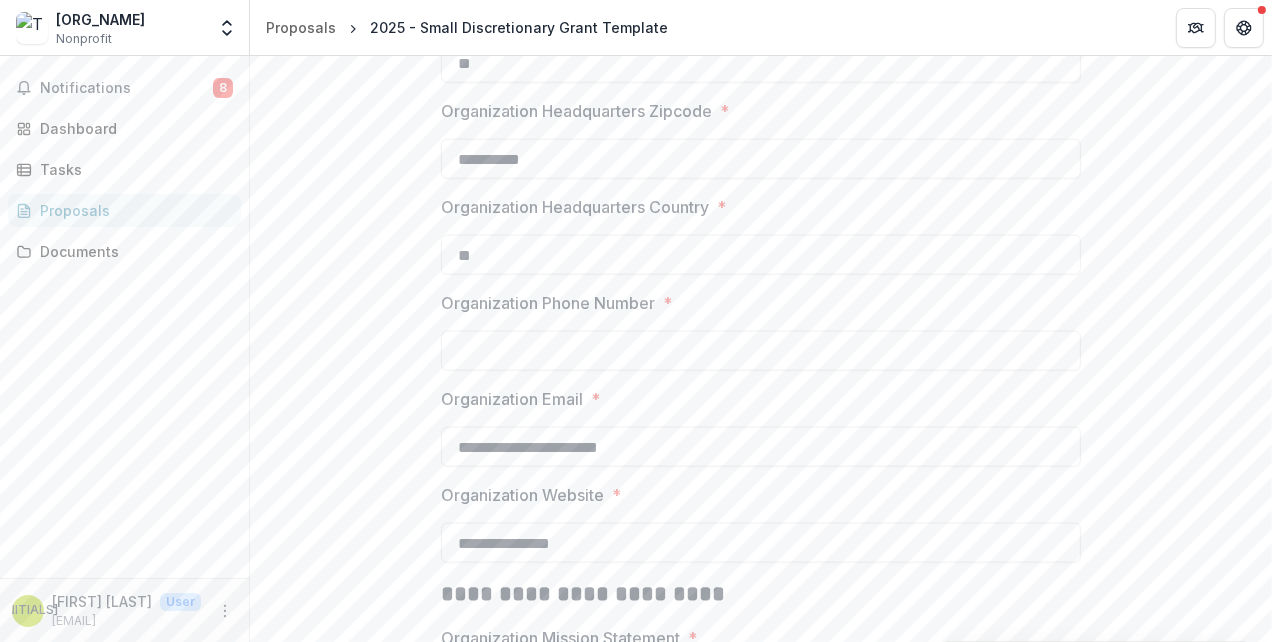 type on "**********" 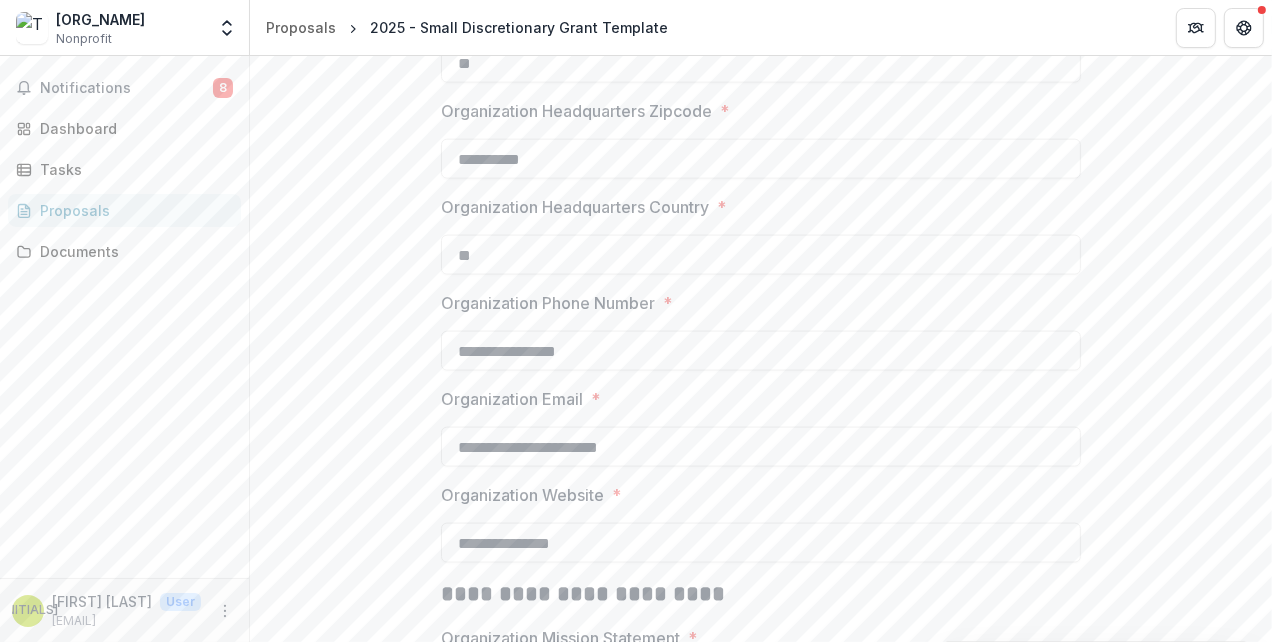 type on "**********" 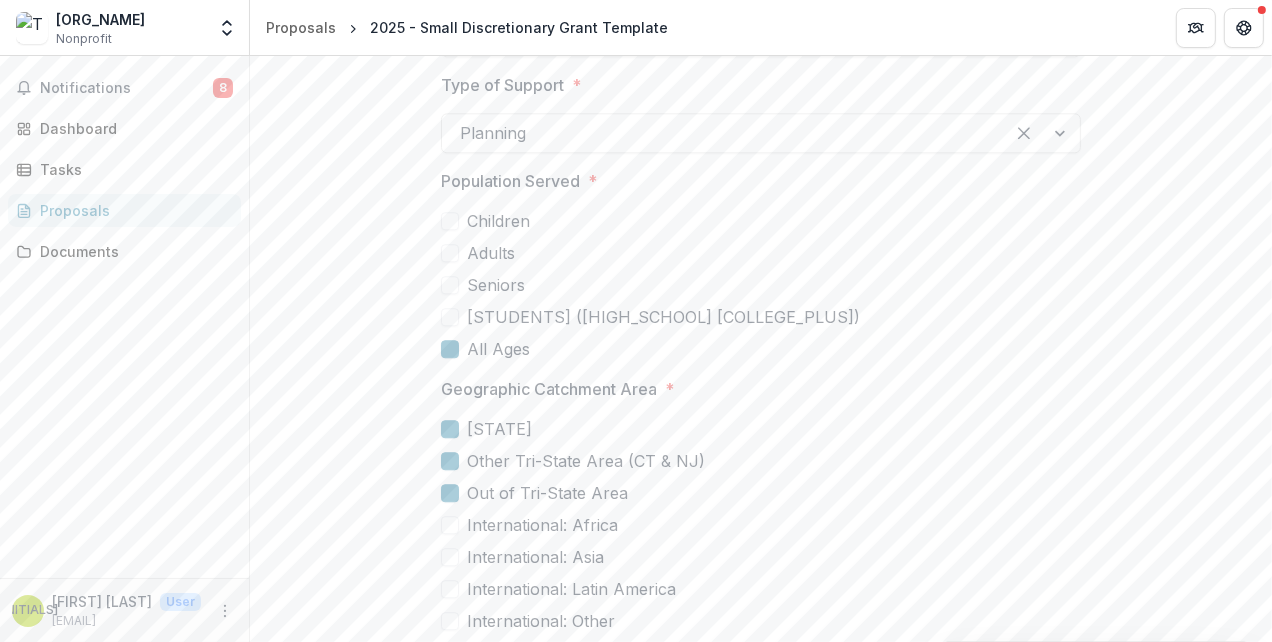 scroll, scrollTop: 4635, scrollLeft: 0, axis: vertical 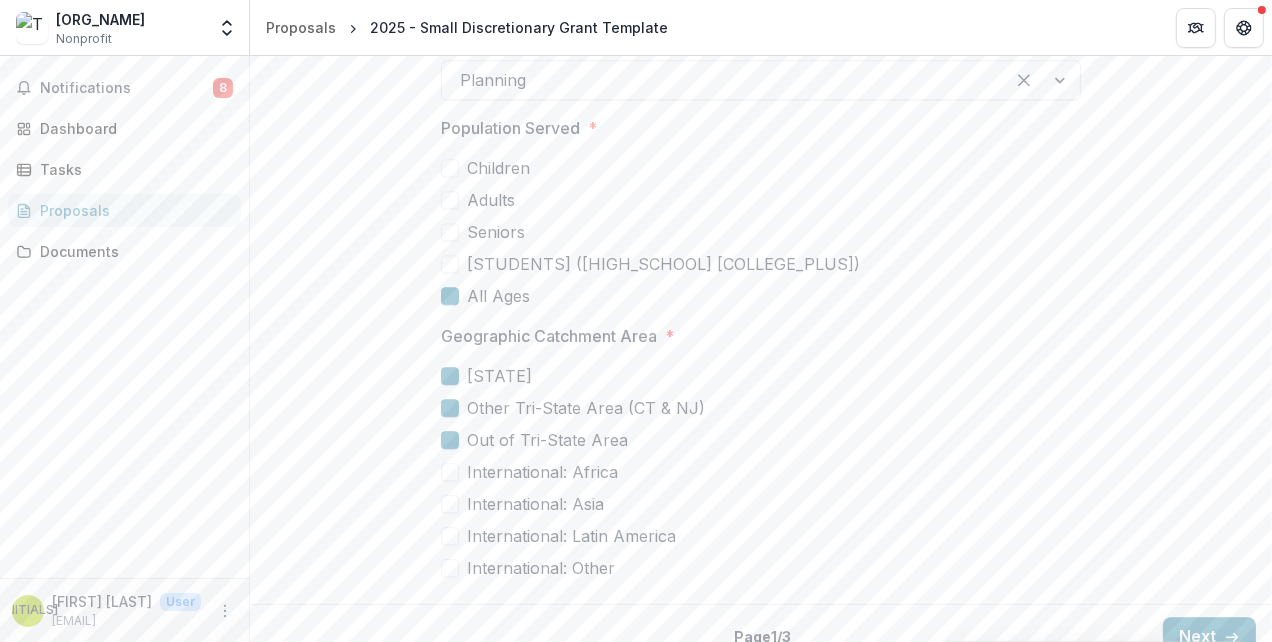 click at bounding box center [450, 200] 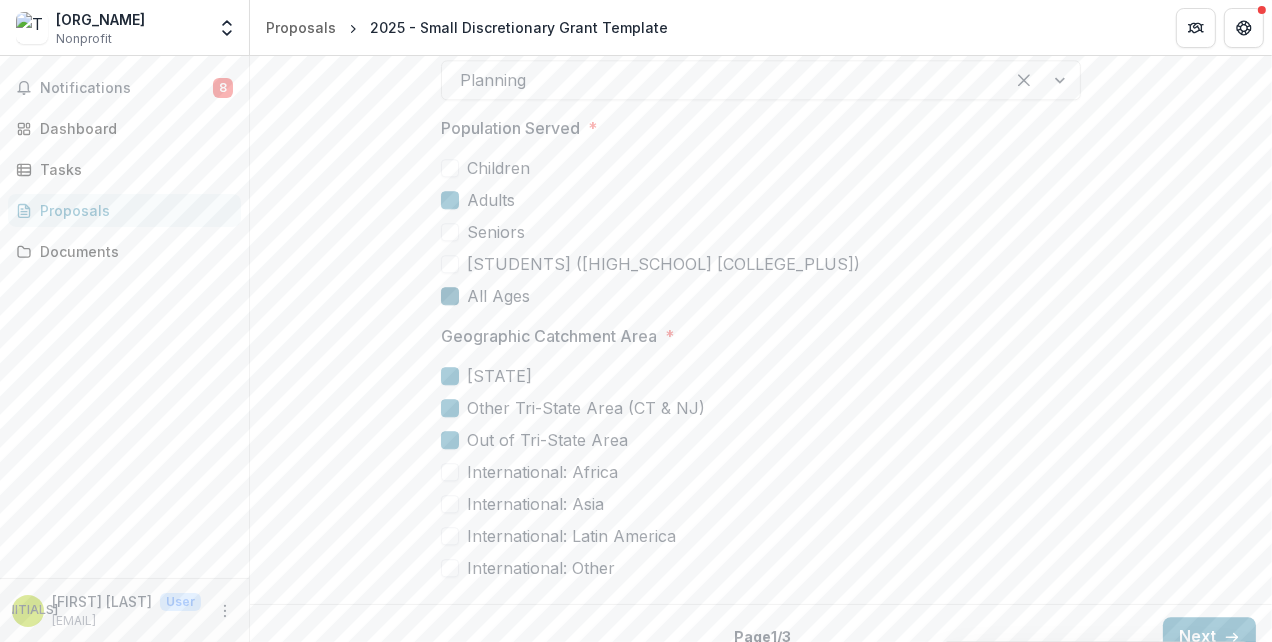 click 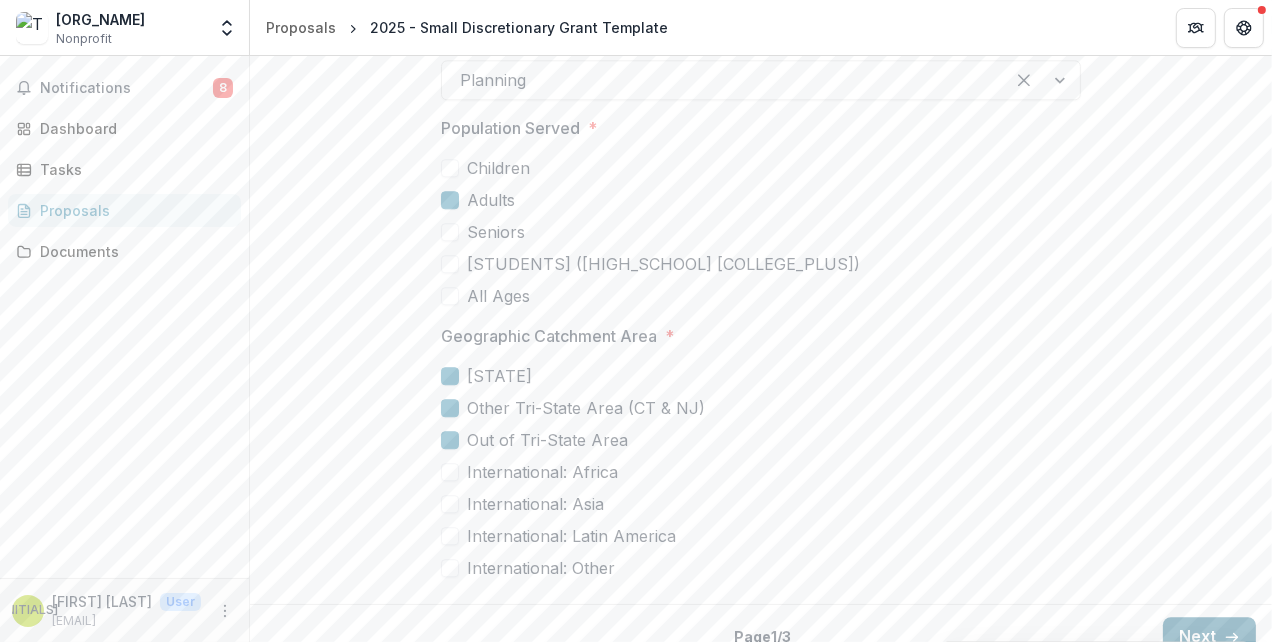 click on "Next" at bounding box center [1209, 637] 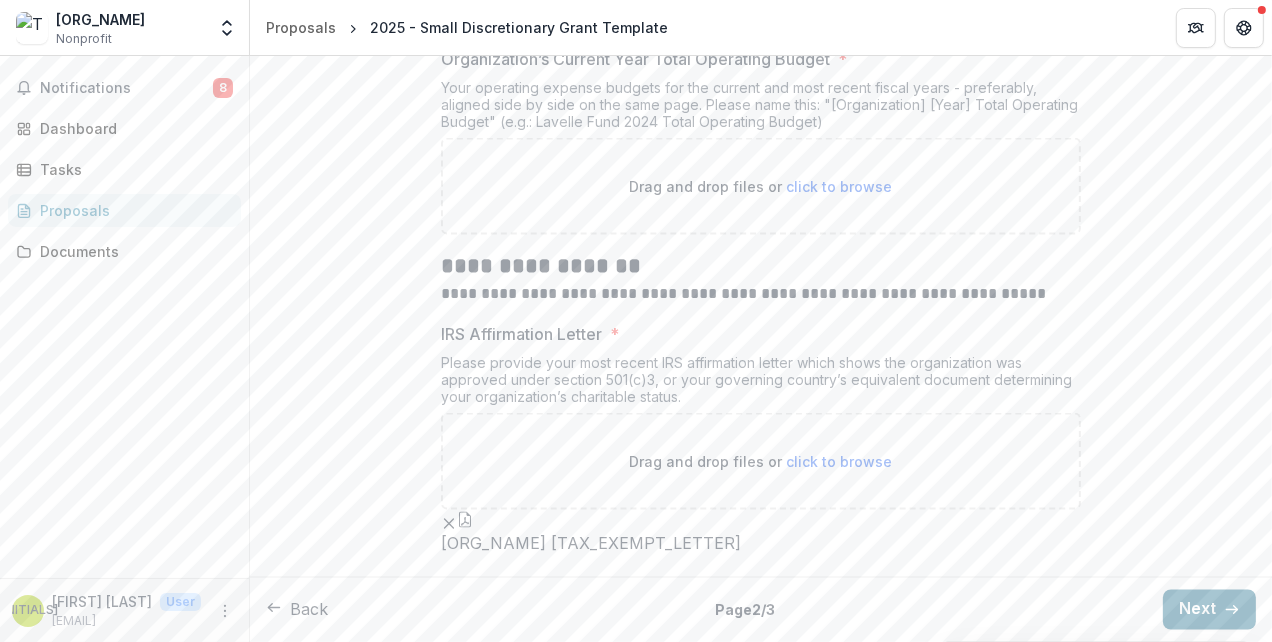 scroll, scrollTop: 3509, scrollLeft: 0, axis: vertical 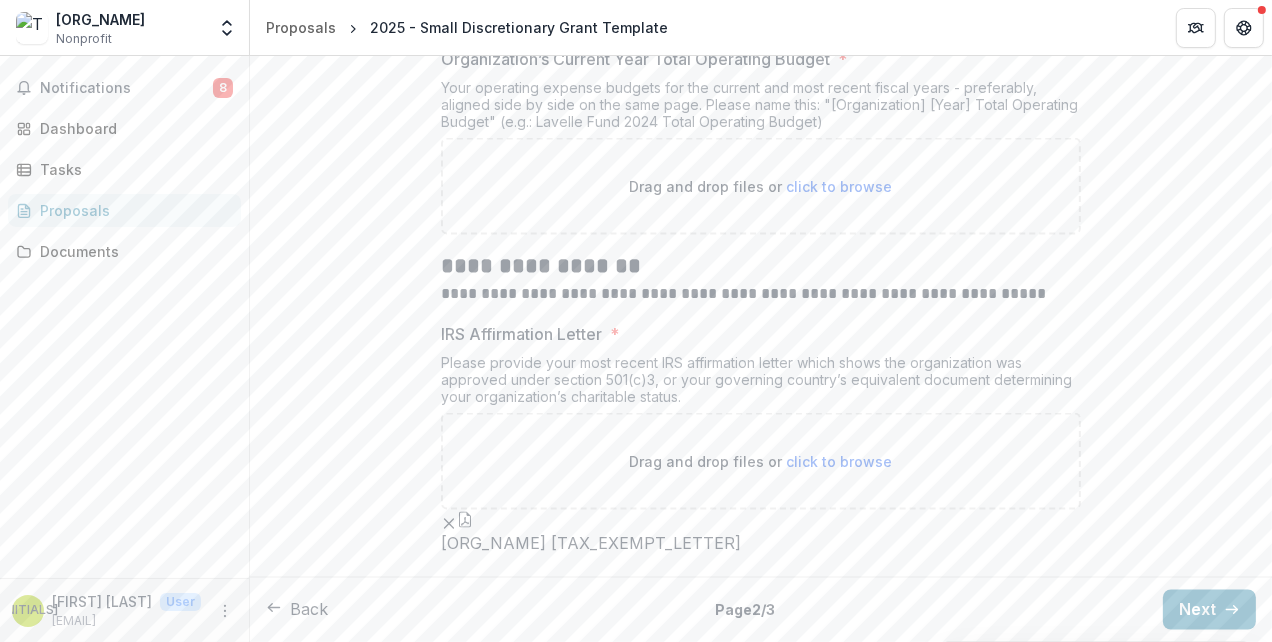 click on "click to browse" at bounding box center [840, 186] 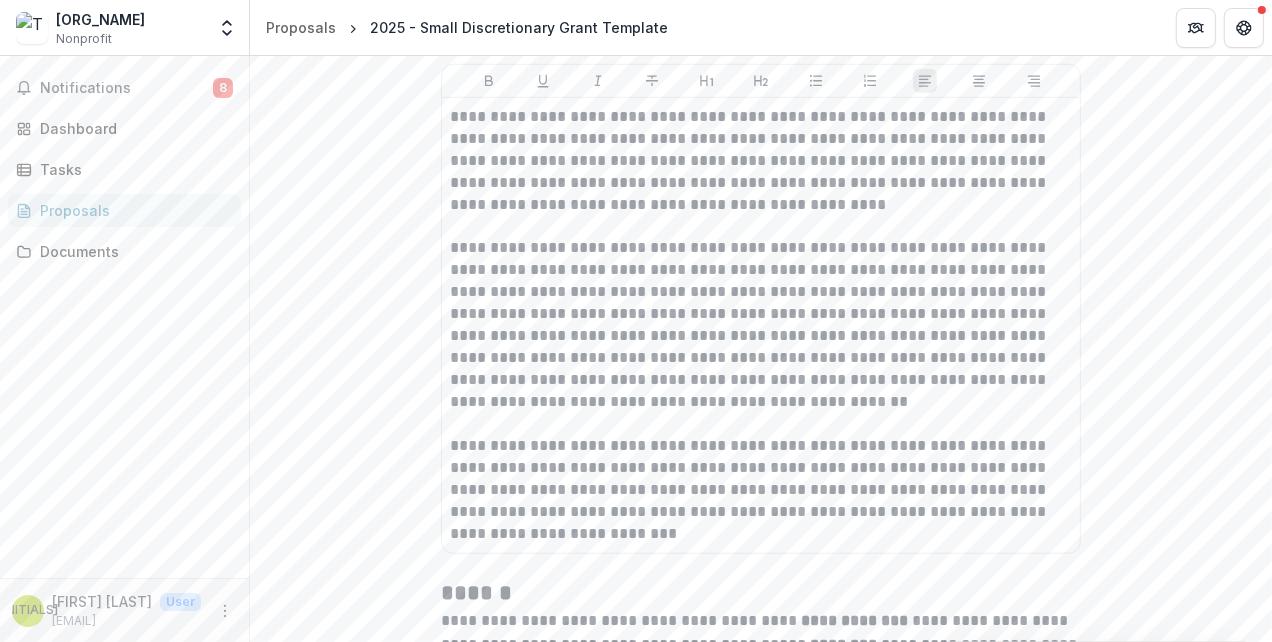 scroll, scrollTop: 1461, scrollLeft: 0, axis: vertical 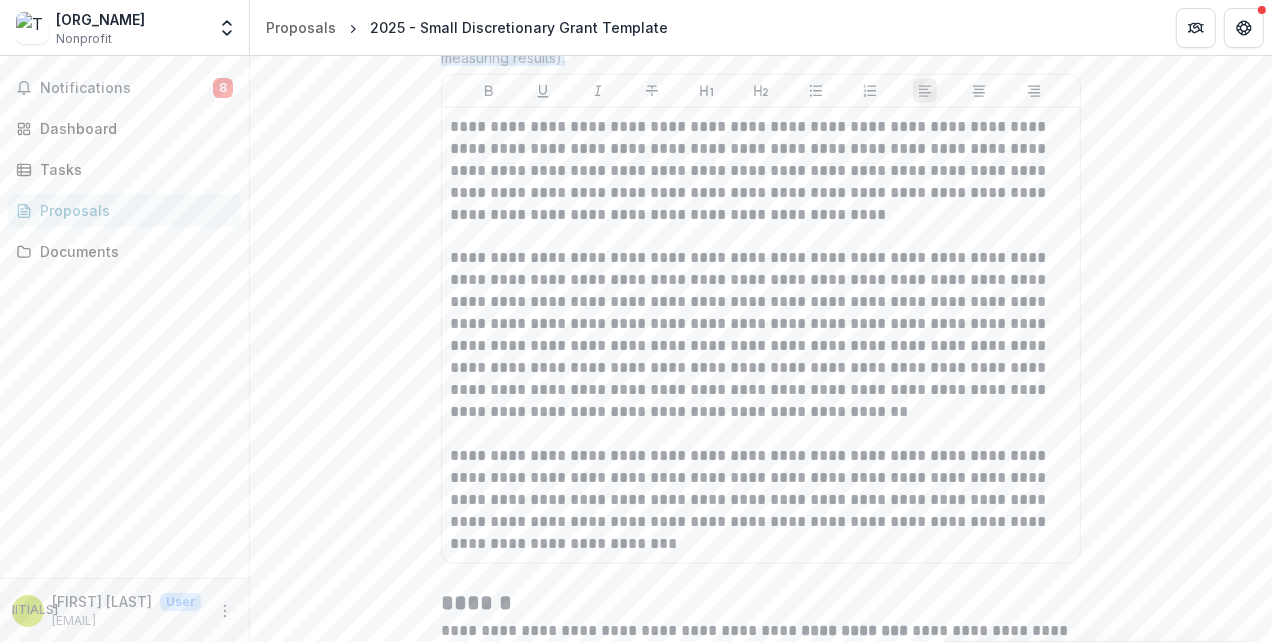 drag, startPoint x: 435, startPoint y: 73, endPoint x: 521, endPoint y: 611, distance: 544.83026 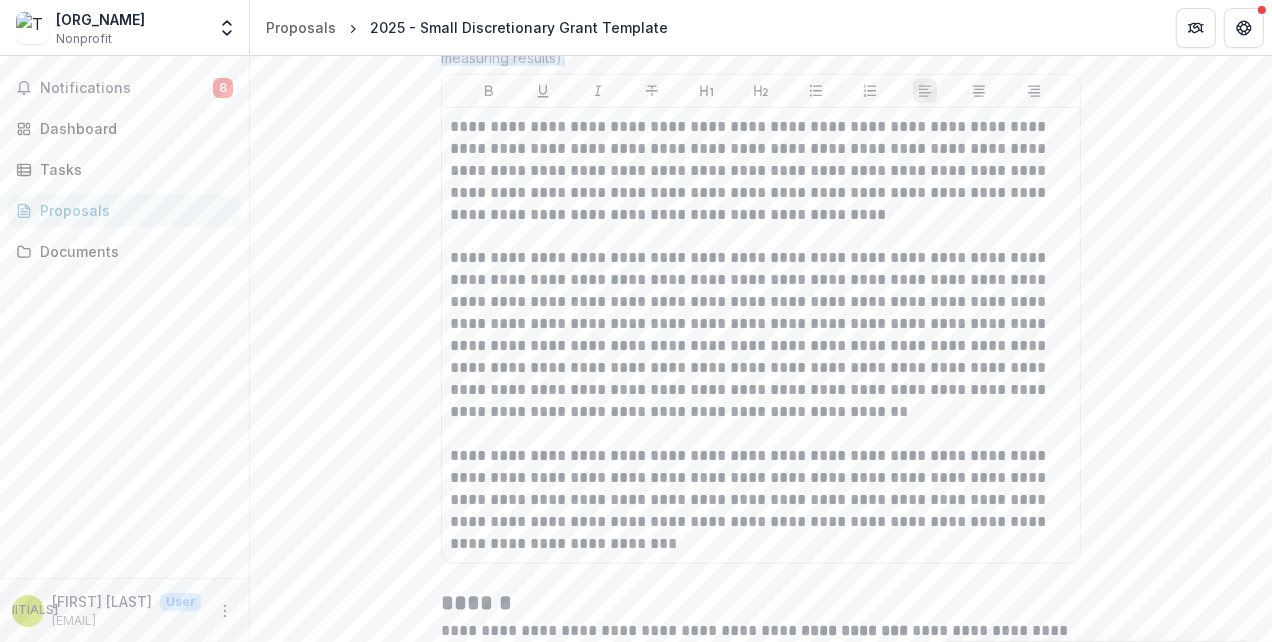 copy on "Please succinctly describe the project for which you seek funding, including a brief statement of the problem you seek to address, a description of your plans to address the problem (summary project description, goals and objectives, planned activities, who will be served and a plan for measuring results)." 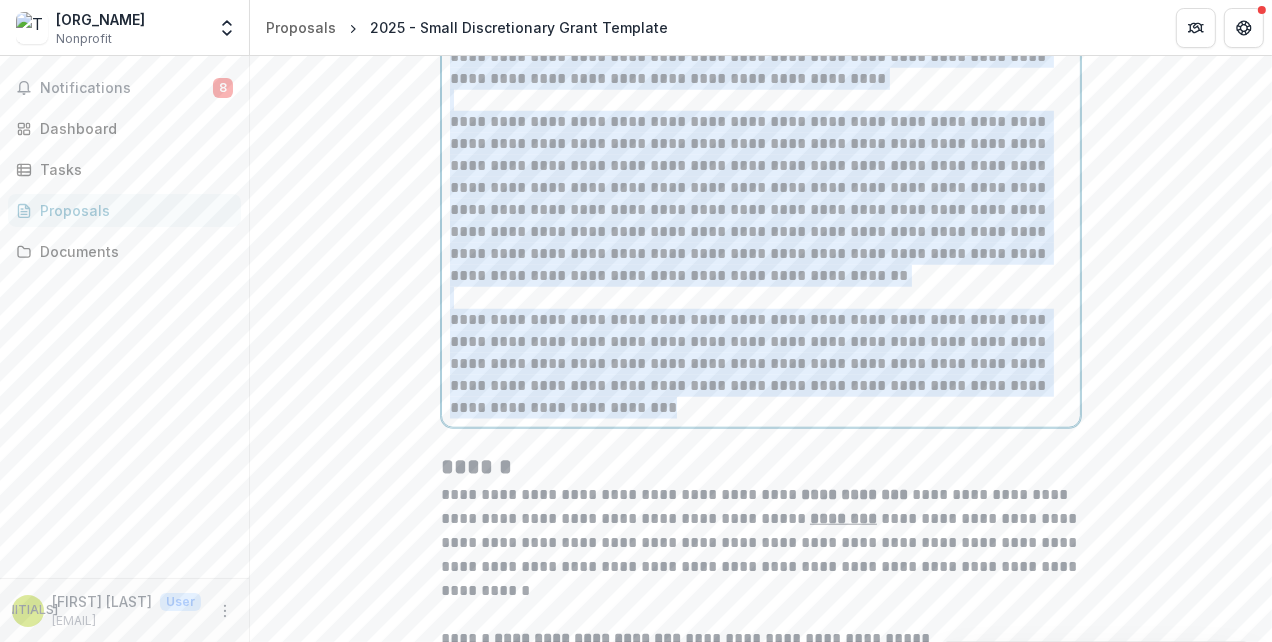 scroll, scrollTop: 1833, scrollLeft: 0, axis: vertical 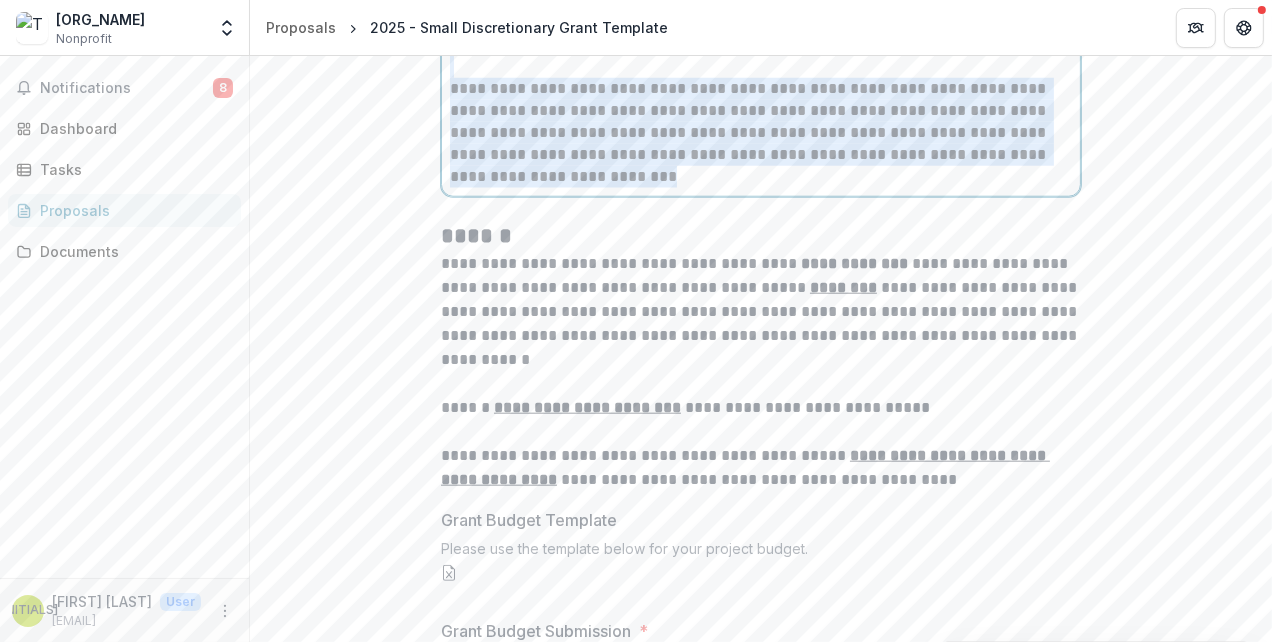 drag, startPoint x: 448, startPoint y: 192, endPoint x: 560, endPoint y: 641, distance: 462.75803 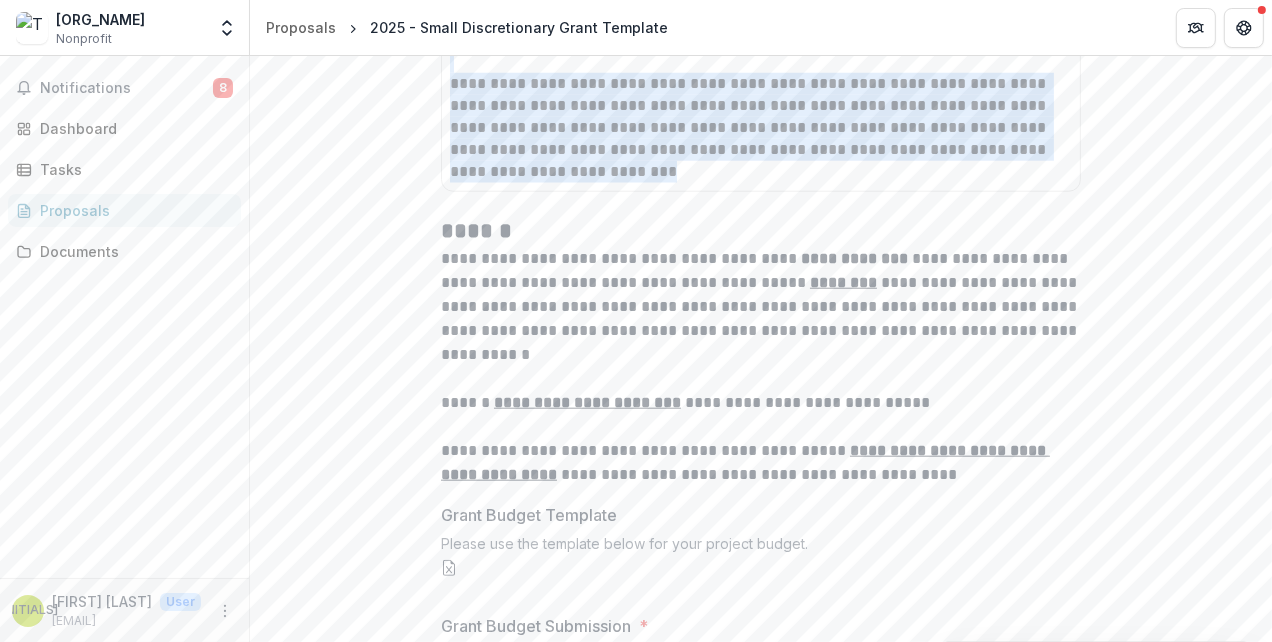 click at bounding box center [449, 576] 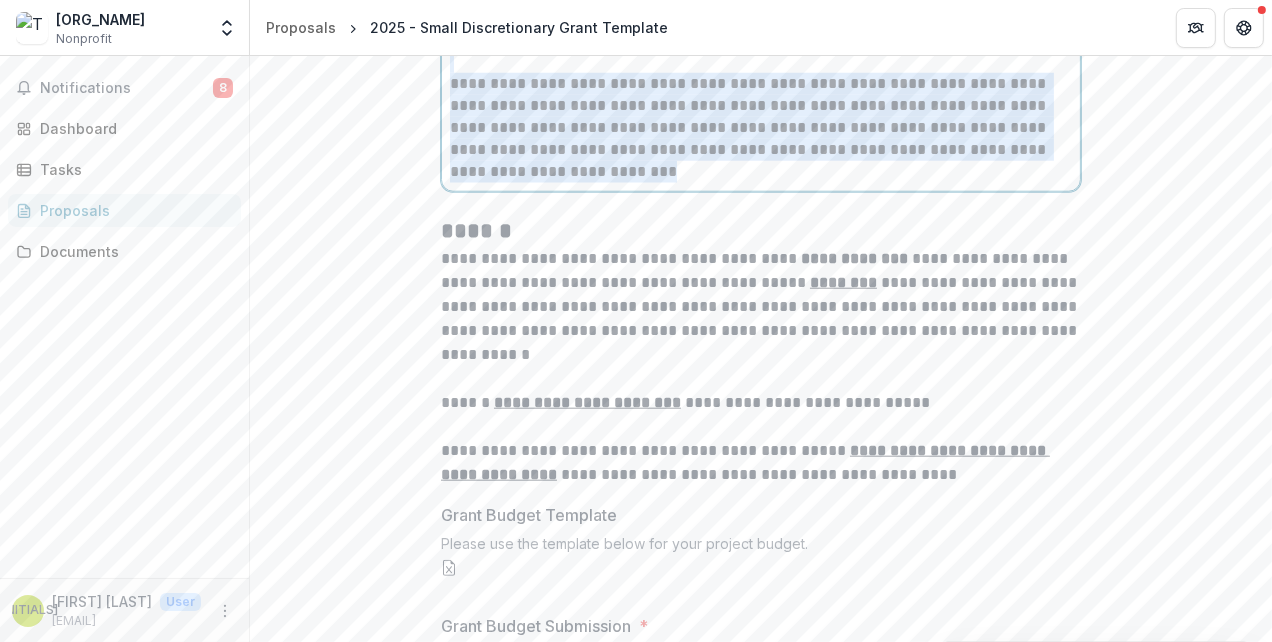 click on "**********" at bounding box center (761, -36) 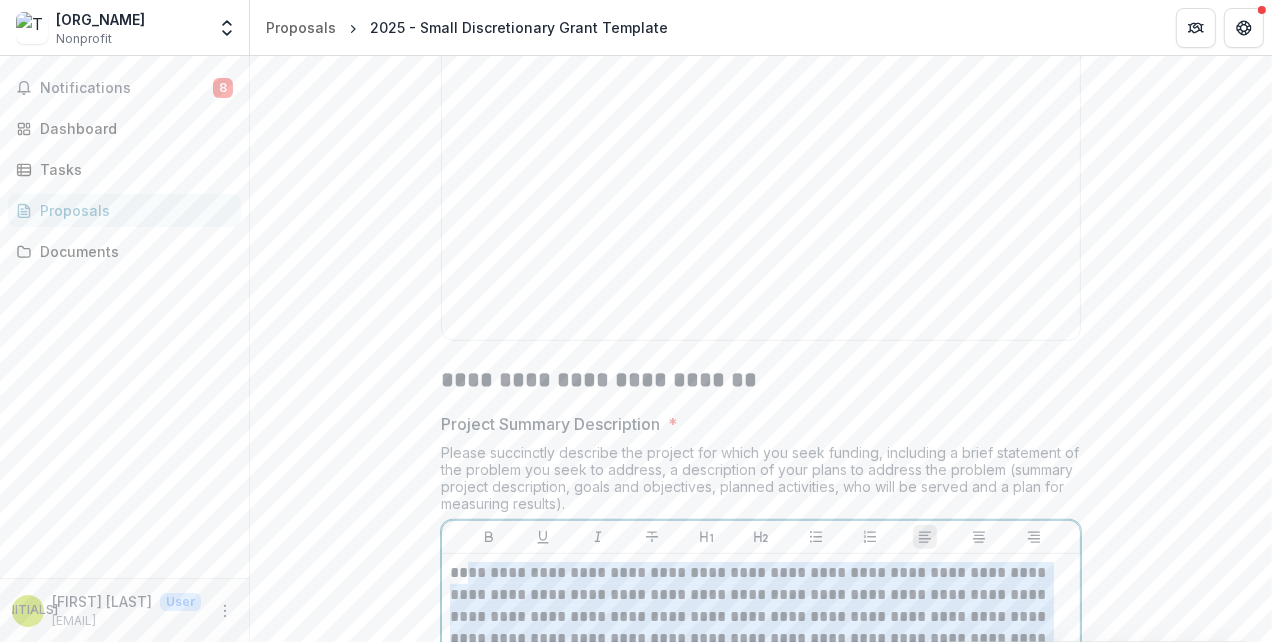 scroll, scrollTop: 990, scrollLeft: 0, axis: vertical 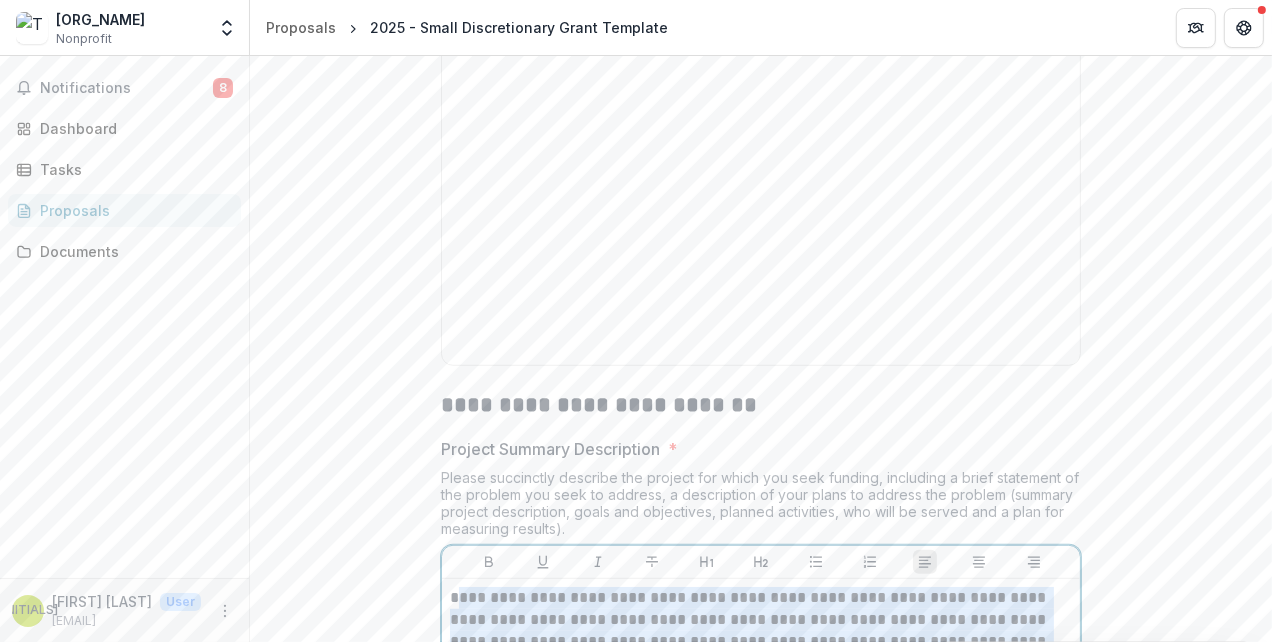 drag, startPoint x: 521, startPoint y: 238, endPoint x: 454, endPoint y: 333, distance: 116.24973 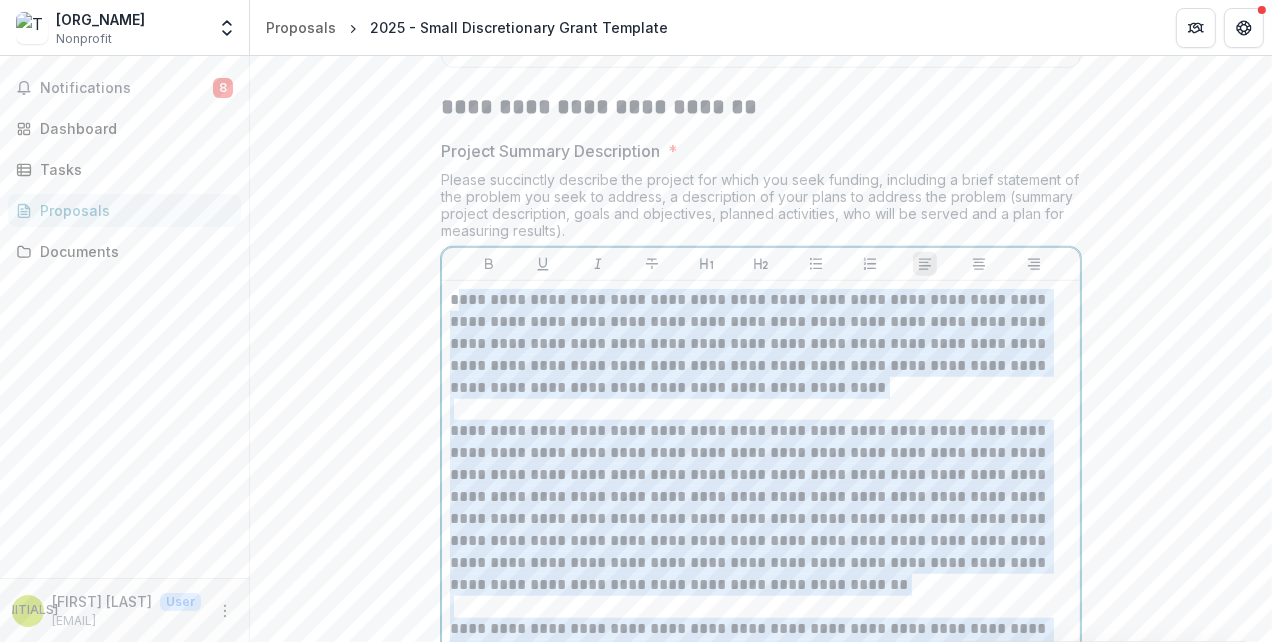 scroll, scrollTop: 1341, scrollLeft: 0, axis: vertical 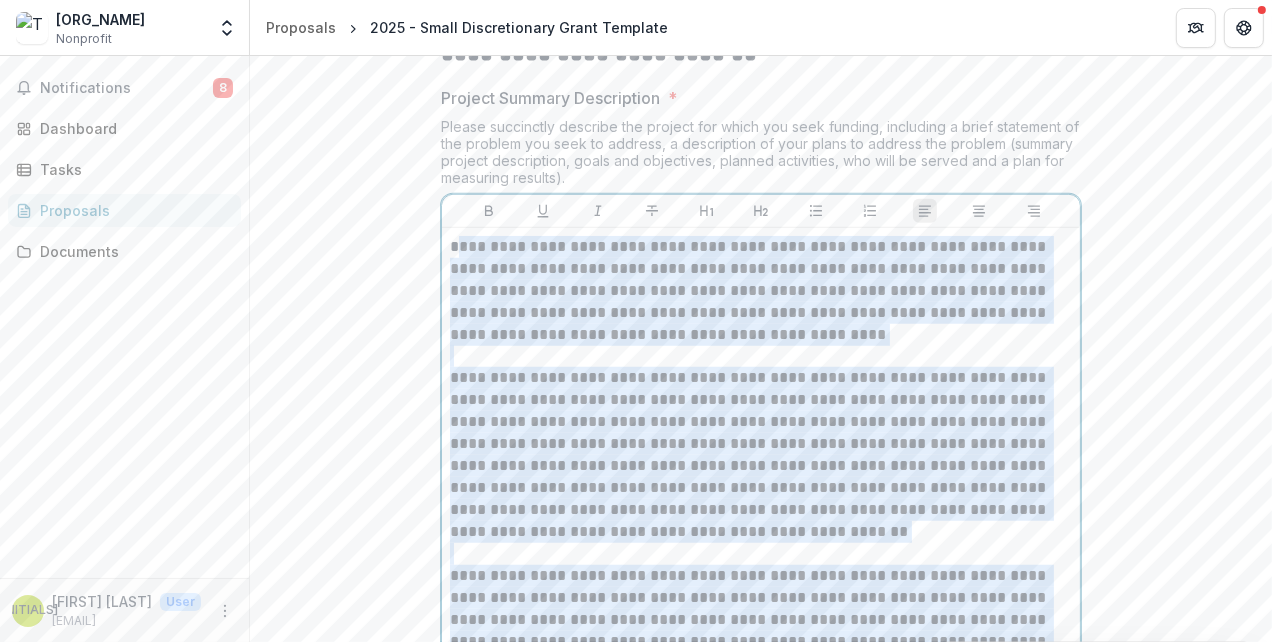 copy on "**********" 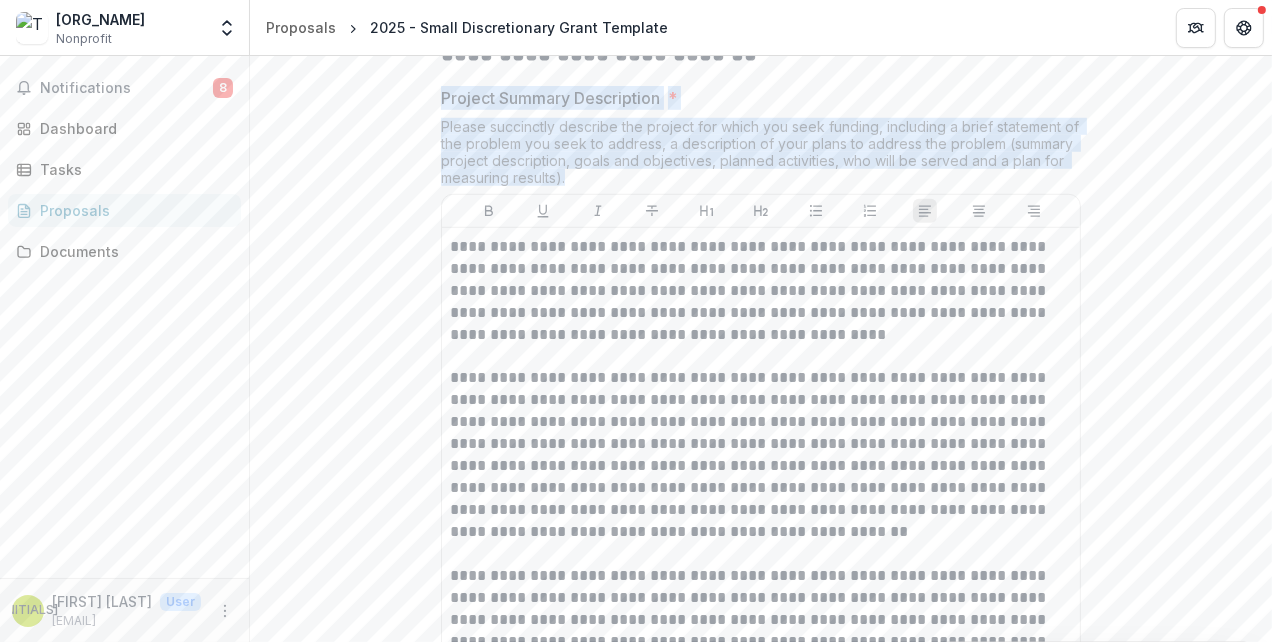 drag, startPoint x: 439, startPoint y: 159, endPoint x: 576, endPoint y: 239, distance: 158.64742 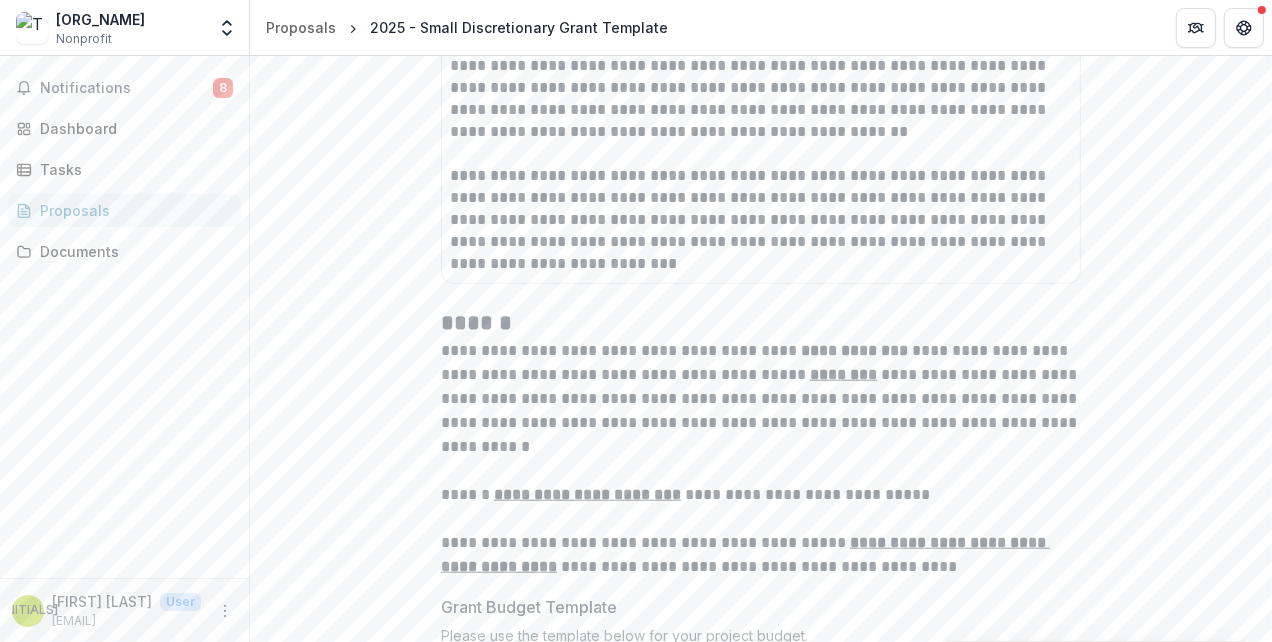 scroll, scrollTop: 1750, scrollLeft: 0, axis: vertical 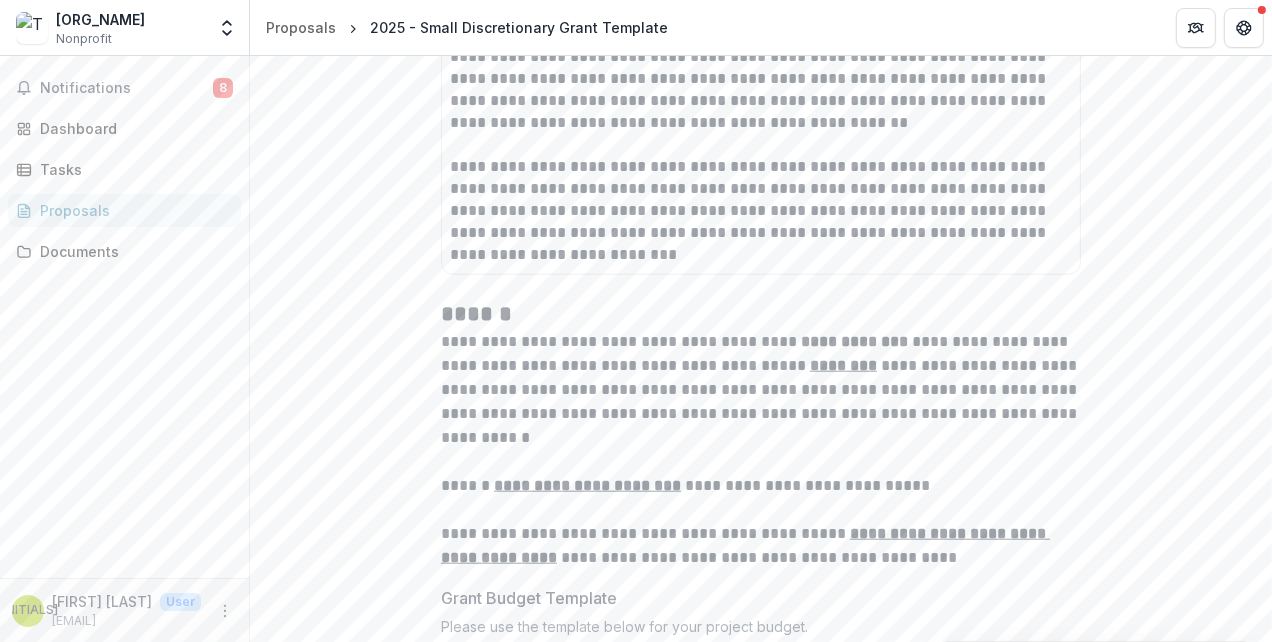 drag, startPoint x: 1263, startPoint y: 324, endPoint x: 1254, endPoint y: 318, distance: 10.816654 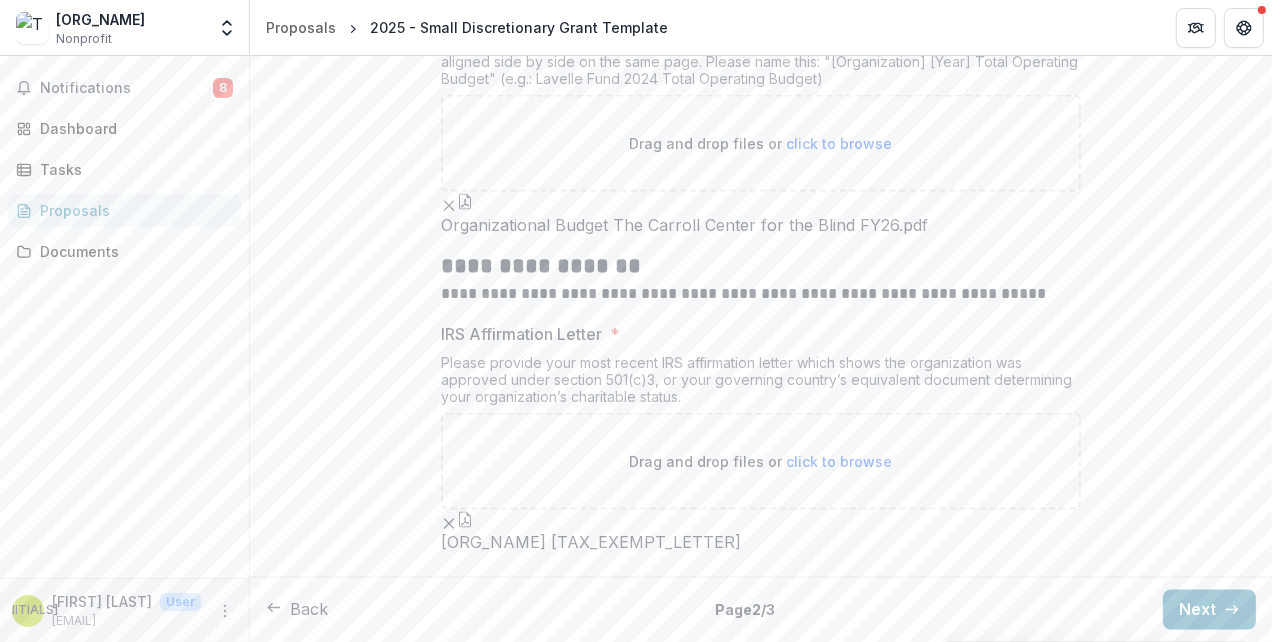 scroll, scrollTop: 3674, scrollLeft: 0, axis: vertical 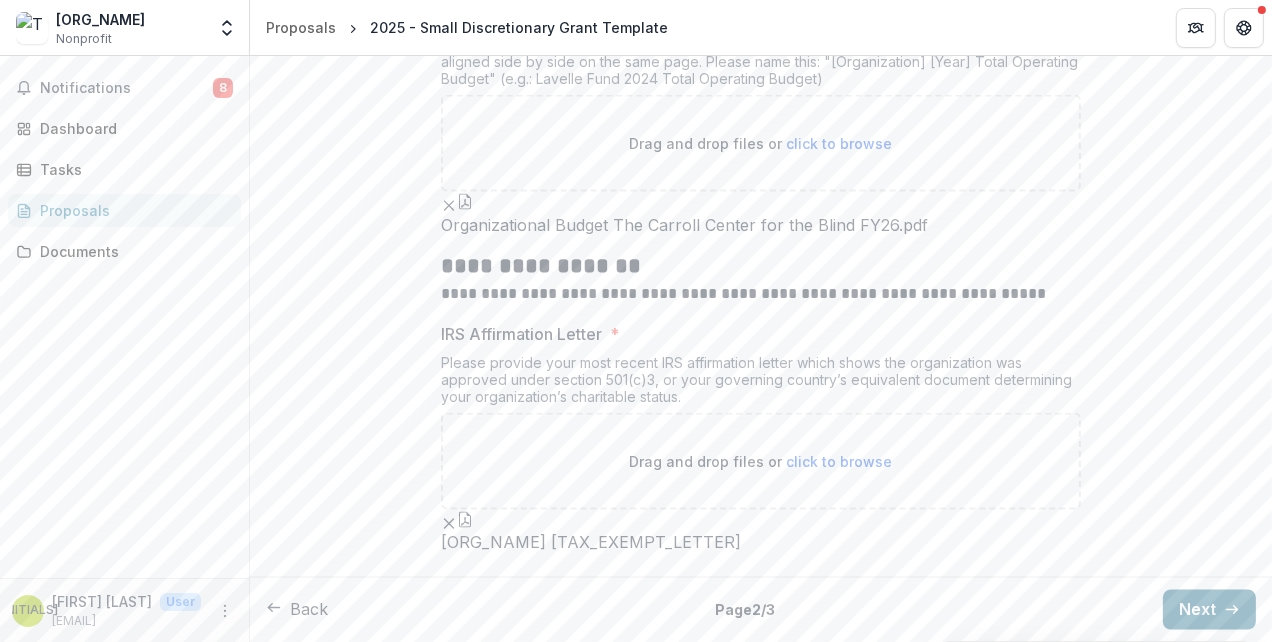 click on "Next" at bounding box center (1209, 610) 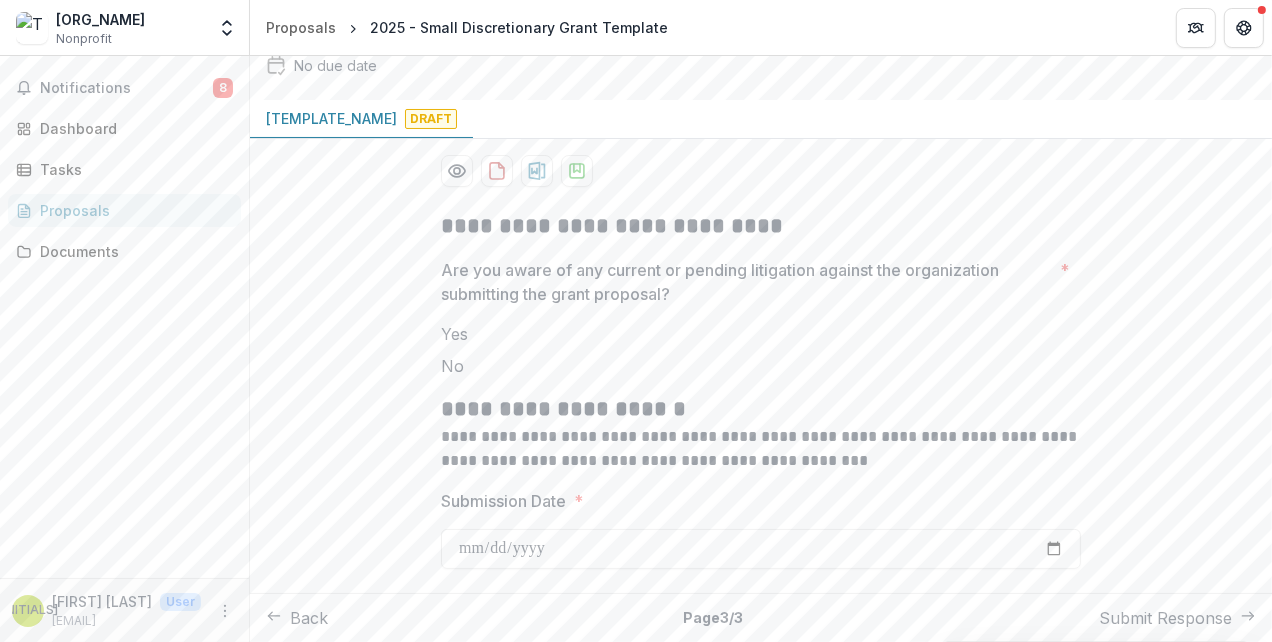 click on "Submit Response" at bounding box center (1177, 618) 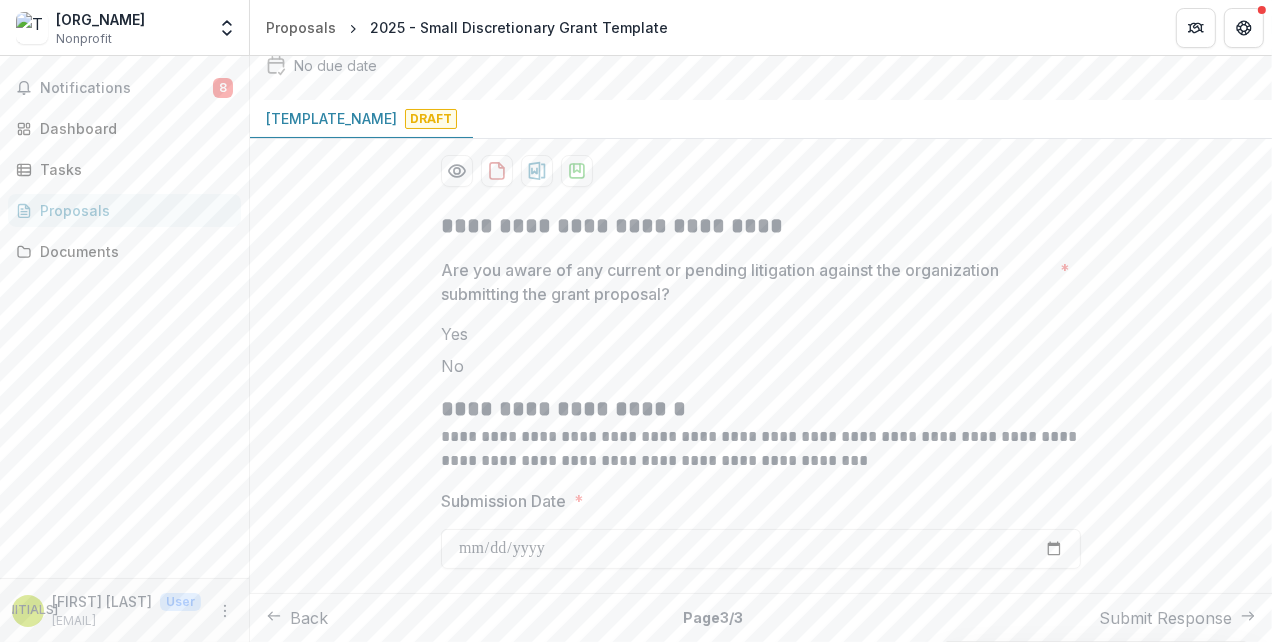 click on "Confirm" at bounding box center [82, 702] 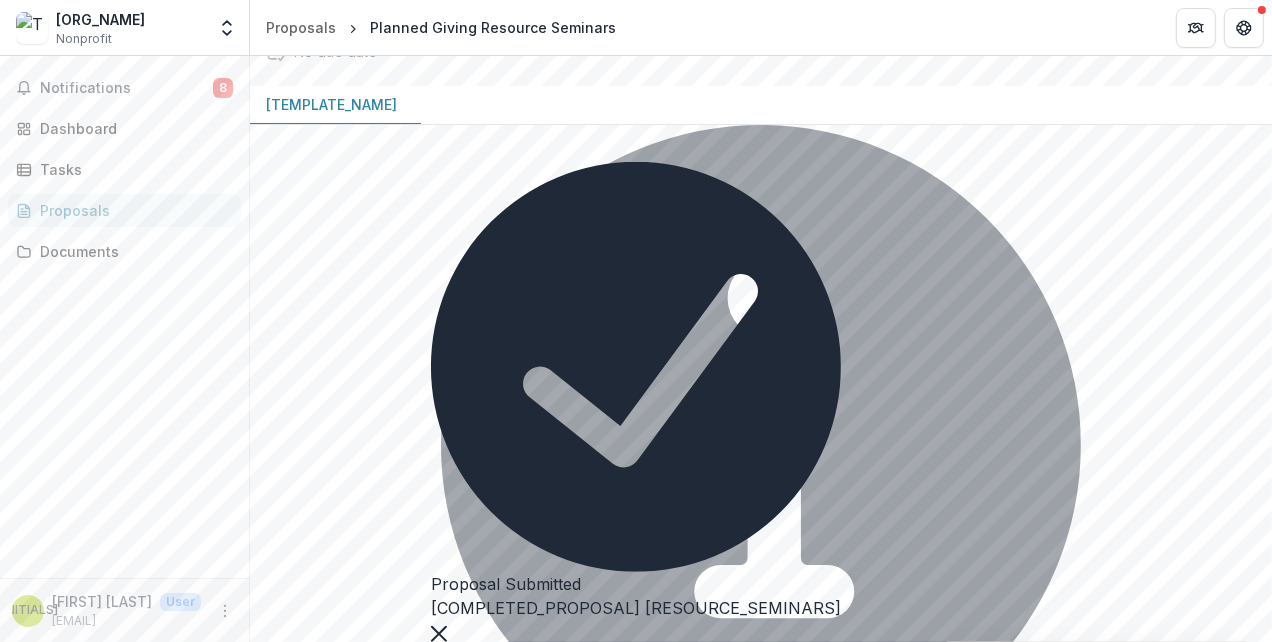 scroll, scrollTop: 225, scrollLeft: 0, axis: vertical 